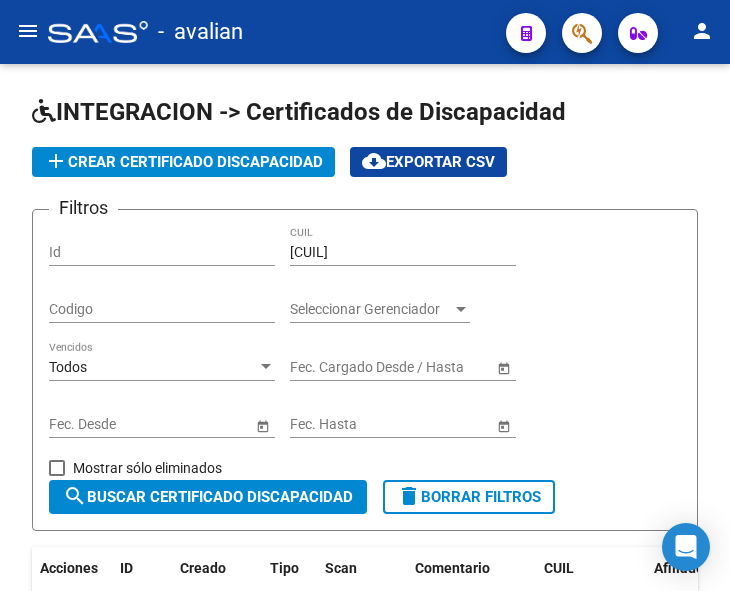 scroll, scrollTop: 0, scrollLeft: 0, axis: both 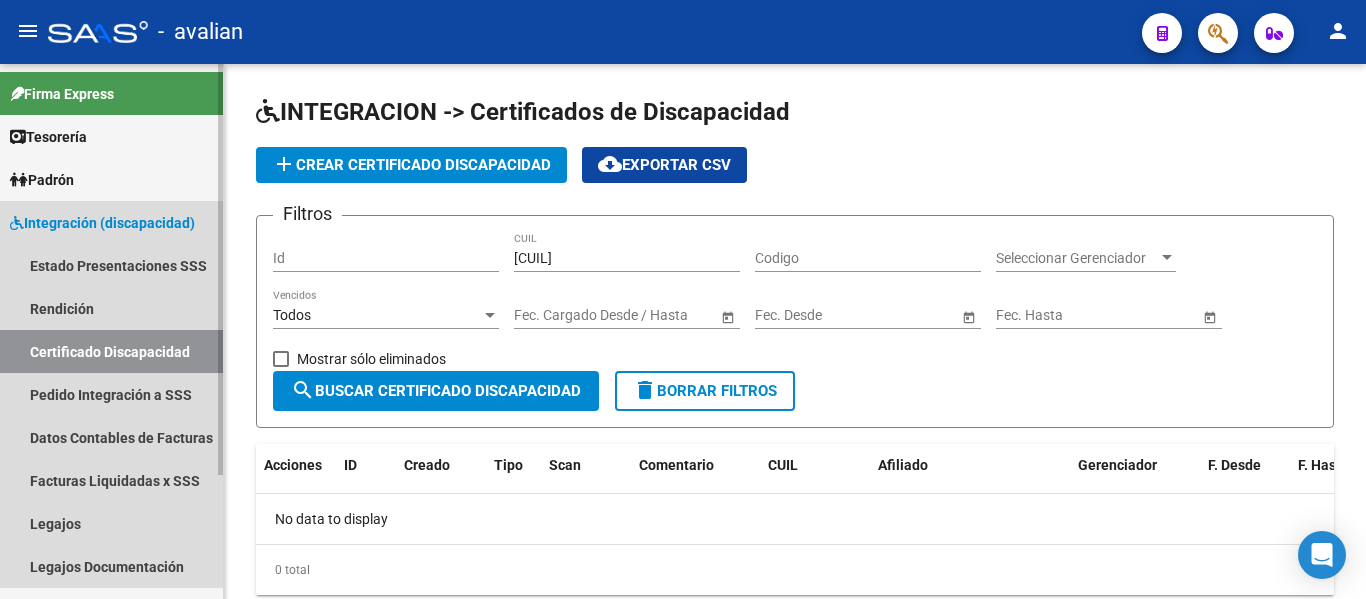 click on "Certificado Discapacidad" at bounding box center [111, 351] 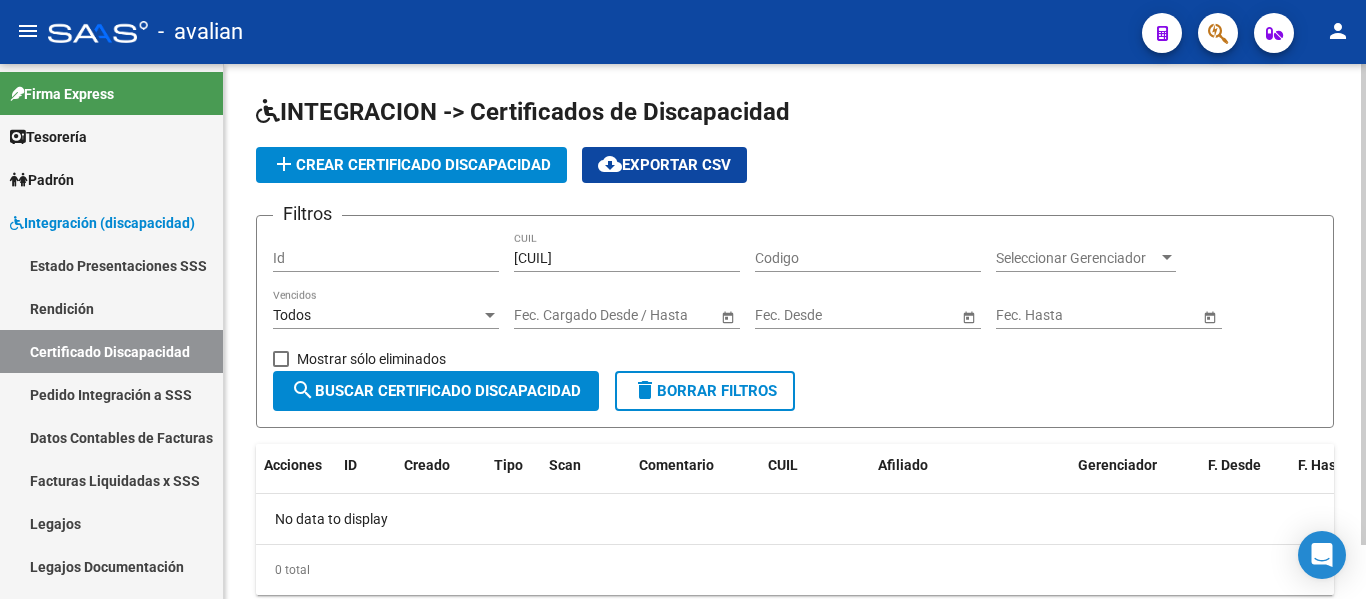 click on "add  Crear Certificado Discapacidad" 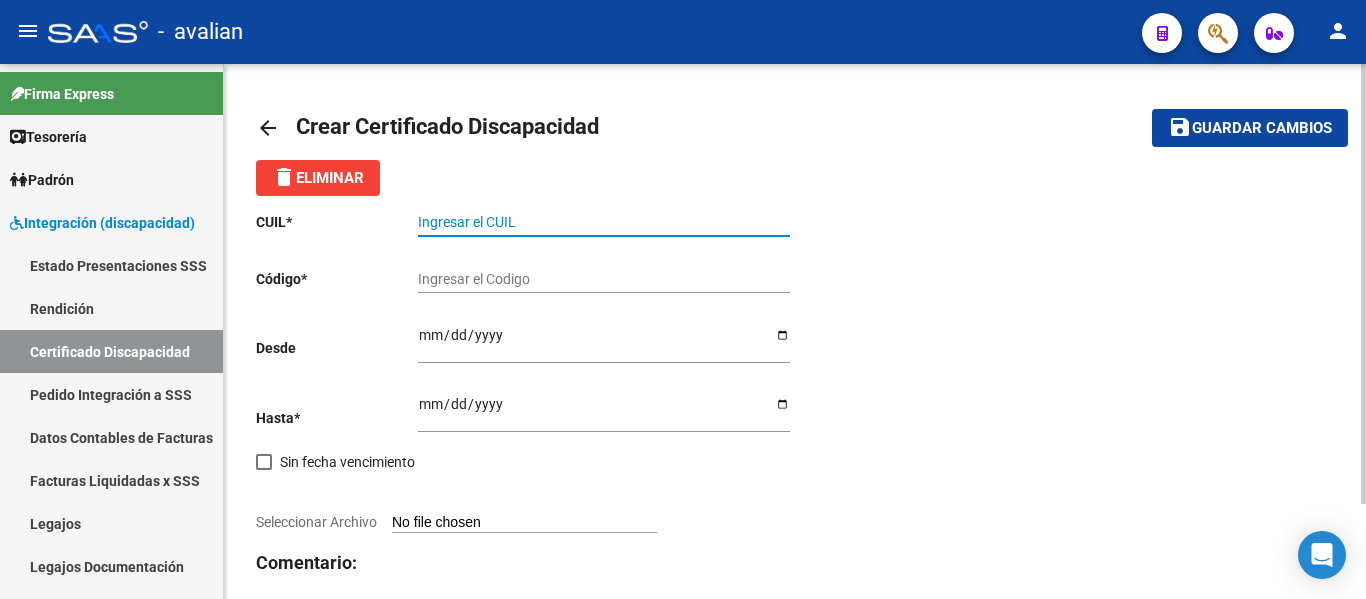 click on "Ingresar el CUIL" at bounding box center [604, 222] 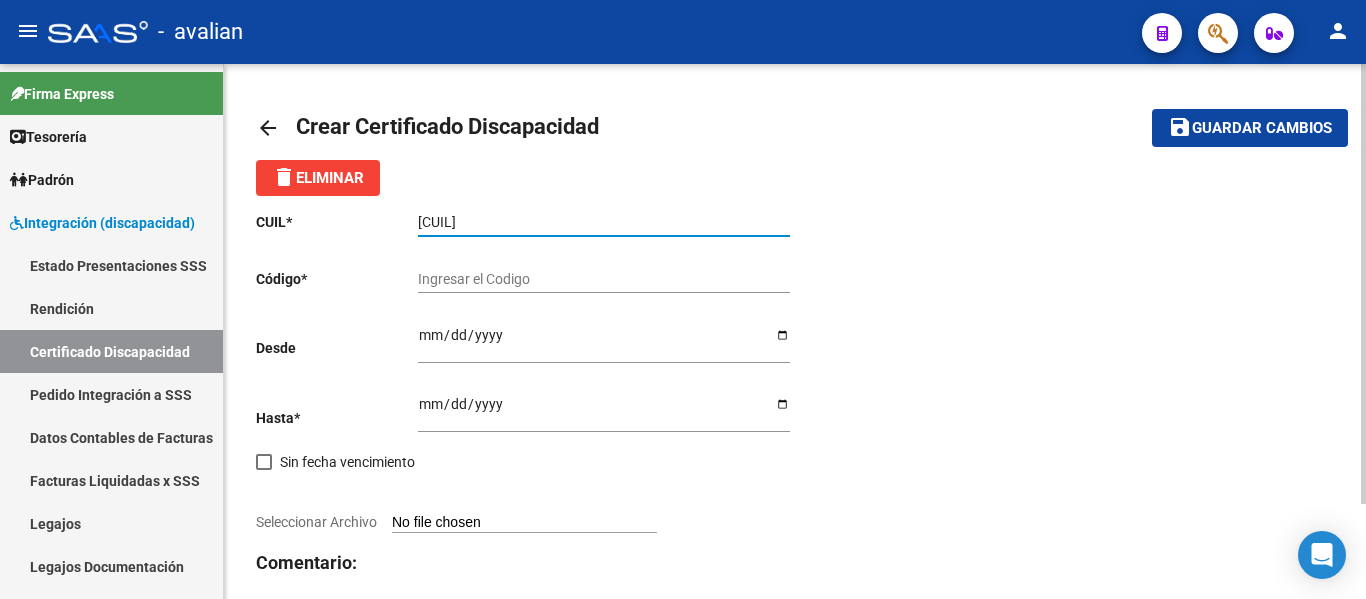 type on "[CUIL]" 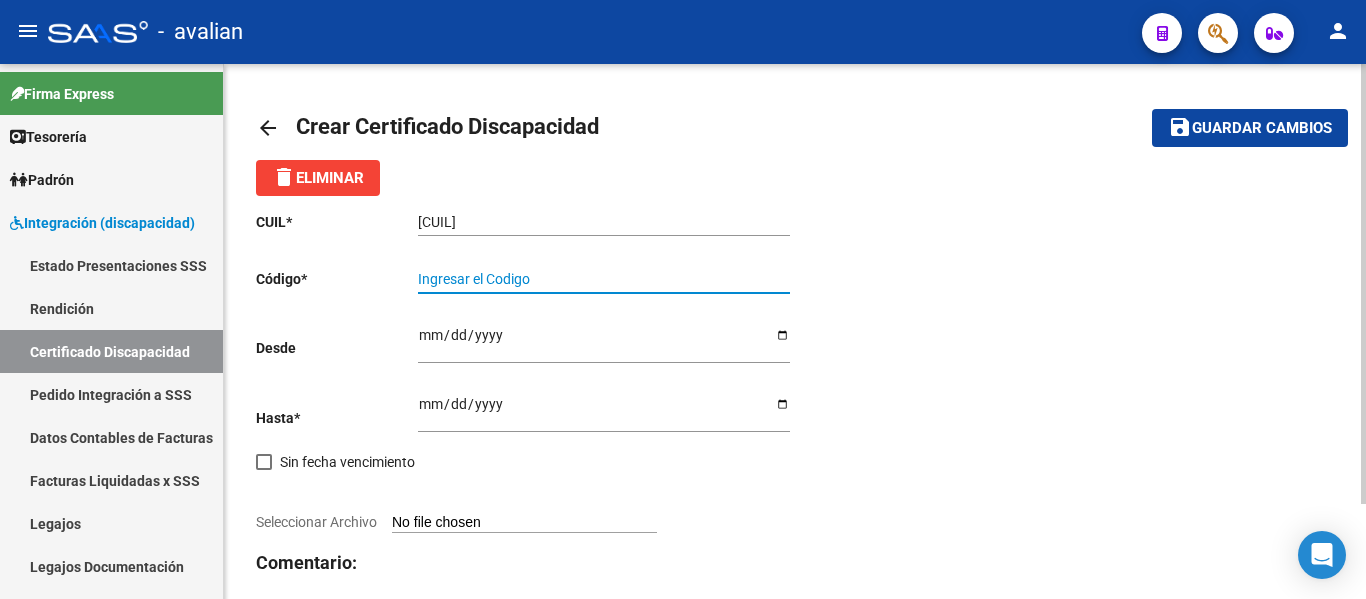 click on "Ingresar el Codigo" at bounding box center [604, 279] 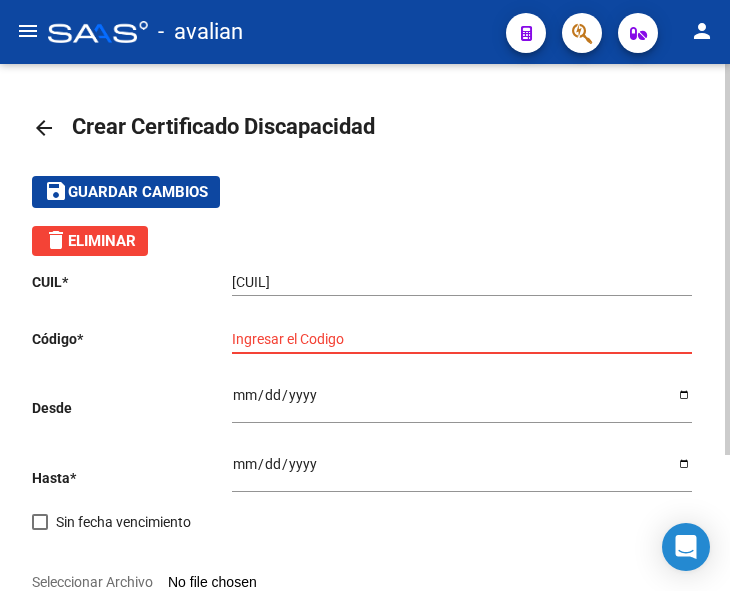 click on "Ingresar el Codigo" at bounding box center (462, 339) 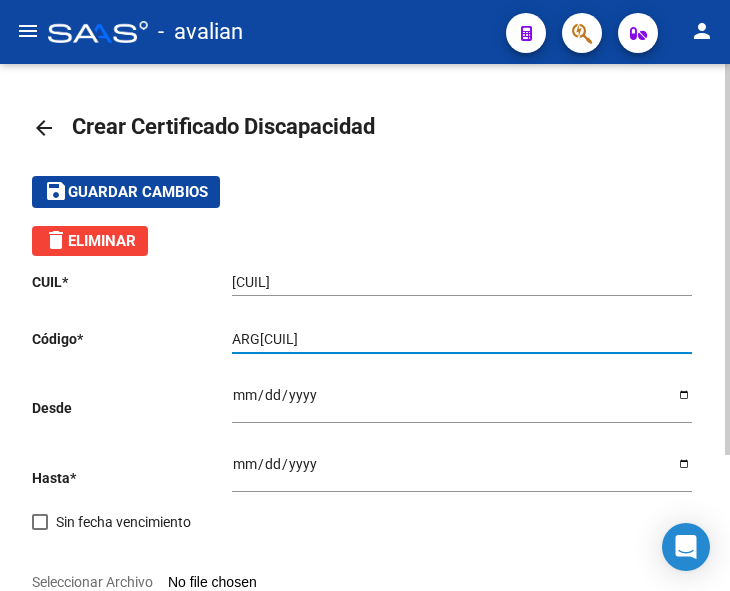 type on "ARG[CUIL]" 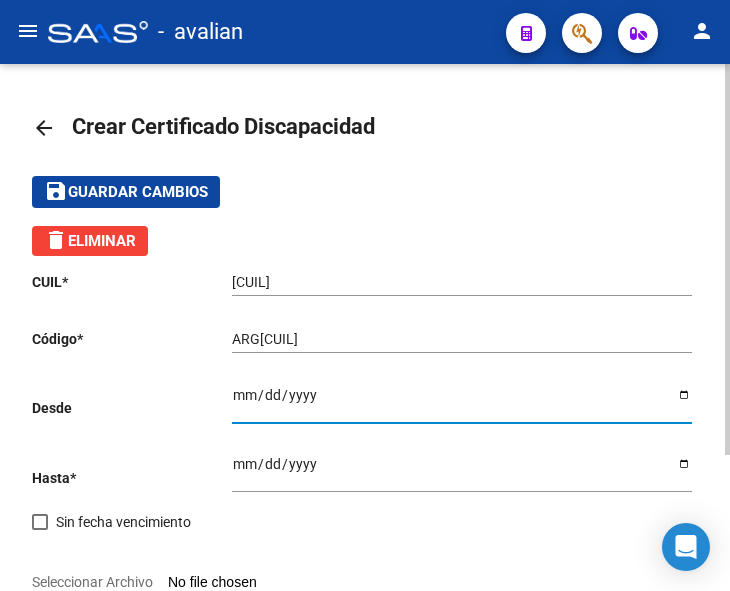 click on "Ingresar fec. Desde" at bounding box center (462, 402) 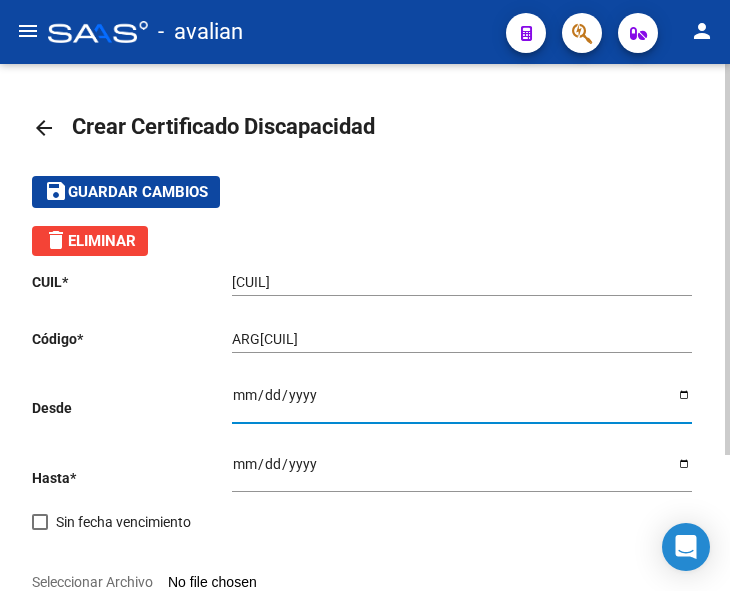 click on "Ingresar fec. Desde" at bounding box center (462, 402) 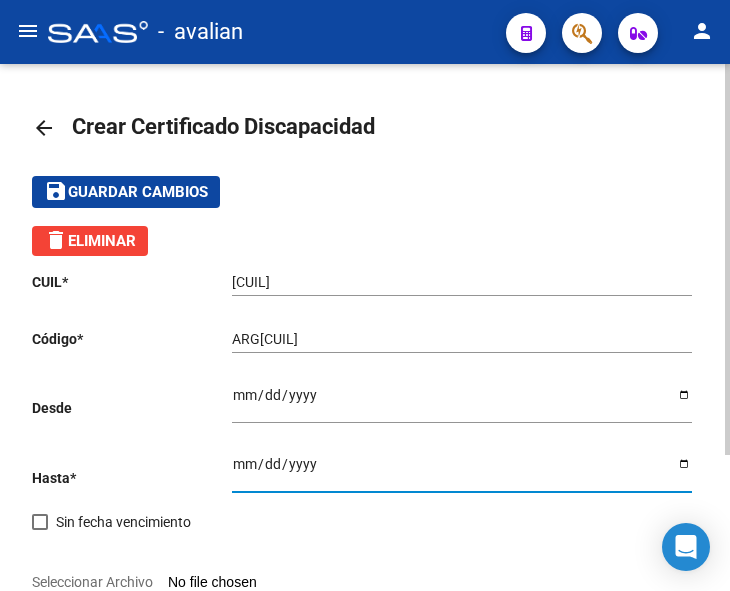 click on "Ingresar fec. Hasta" at bounding box center [462, 471] 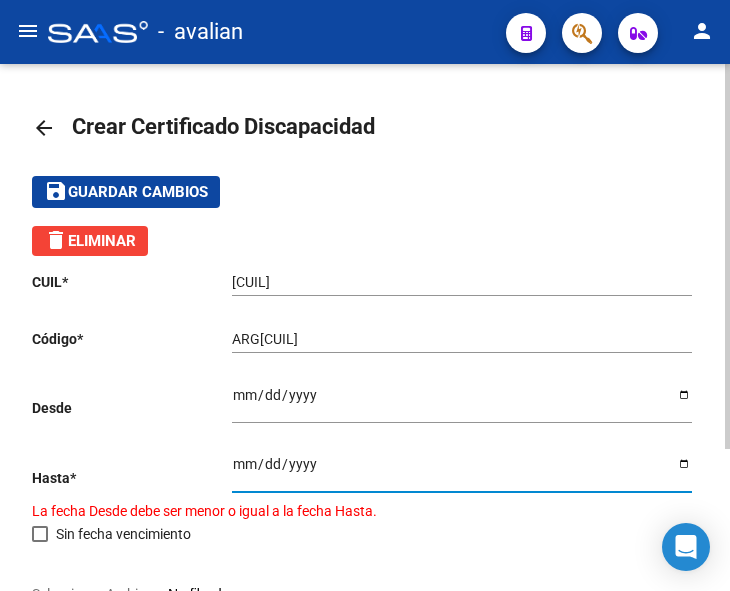 type on "[DATE]" 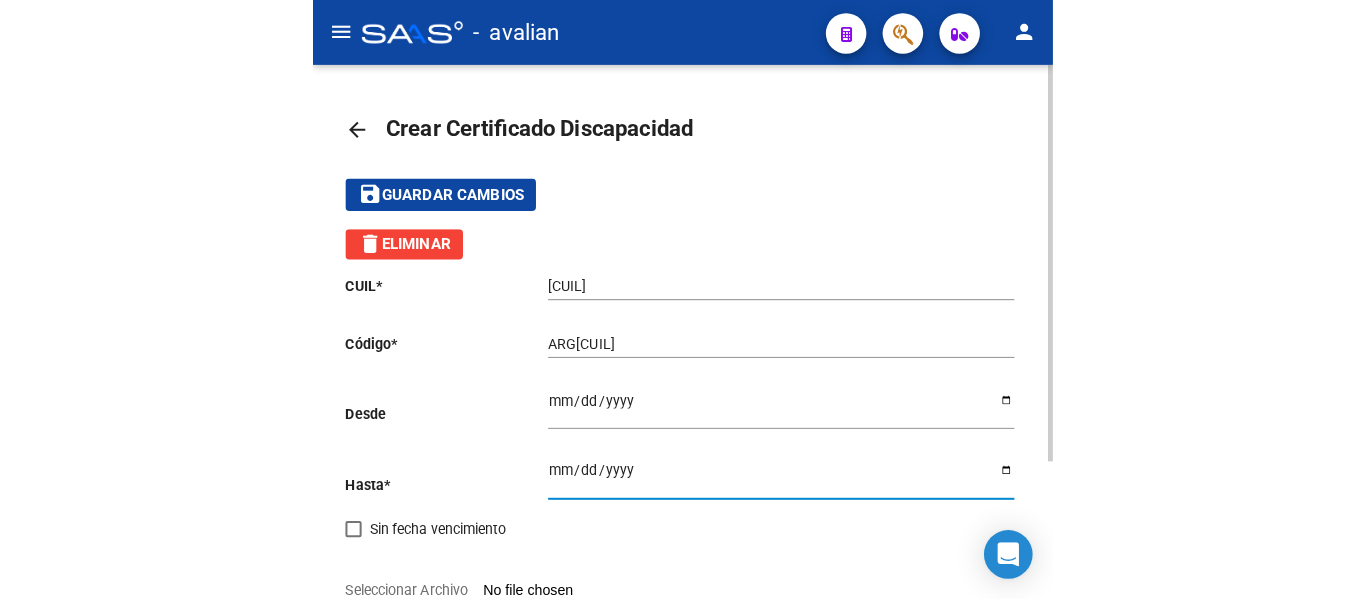 scroll, scrollTop: 100, scrollLeft: 0, axis: vertical 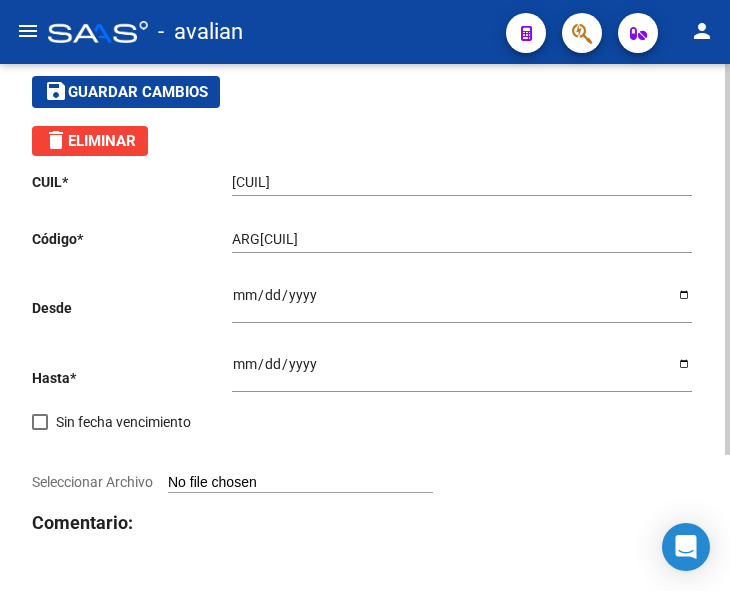 click on "Seleccionar Archivo" at bounding box center [300, 483] 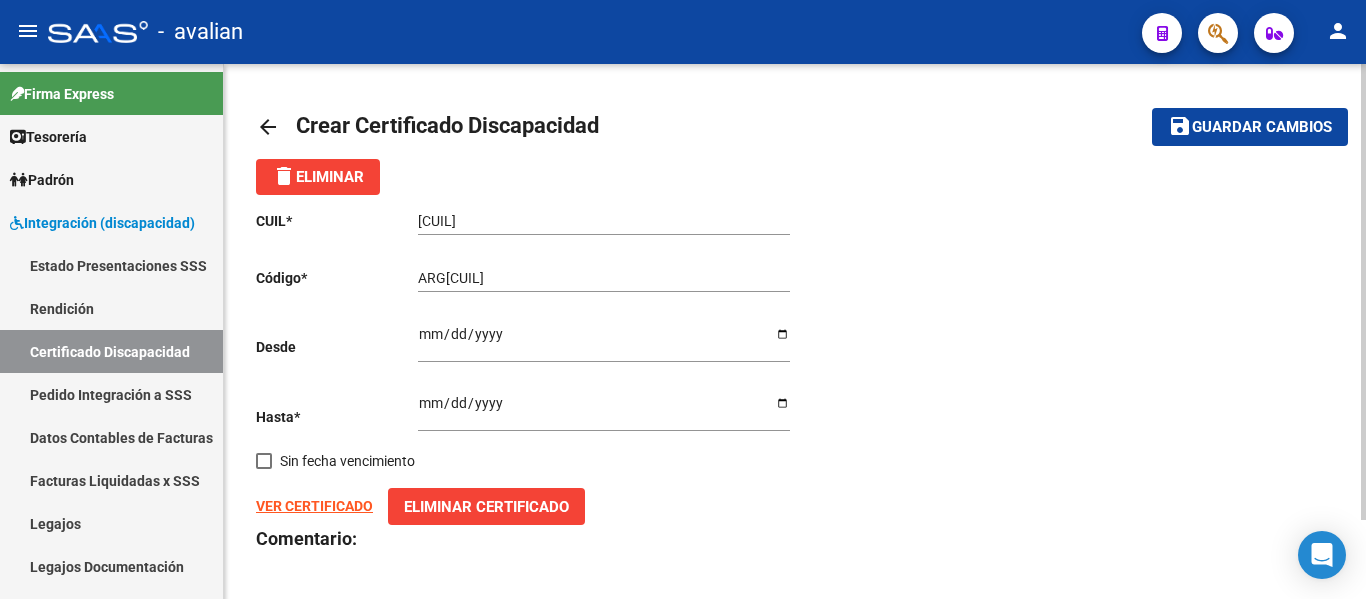 scroll, scrollTop: 0, scrollLeft: 0, axis: both 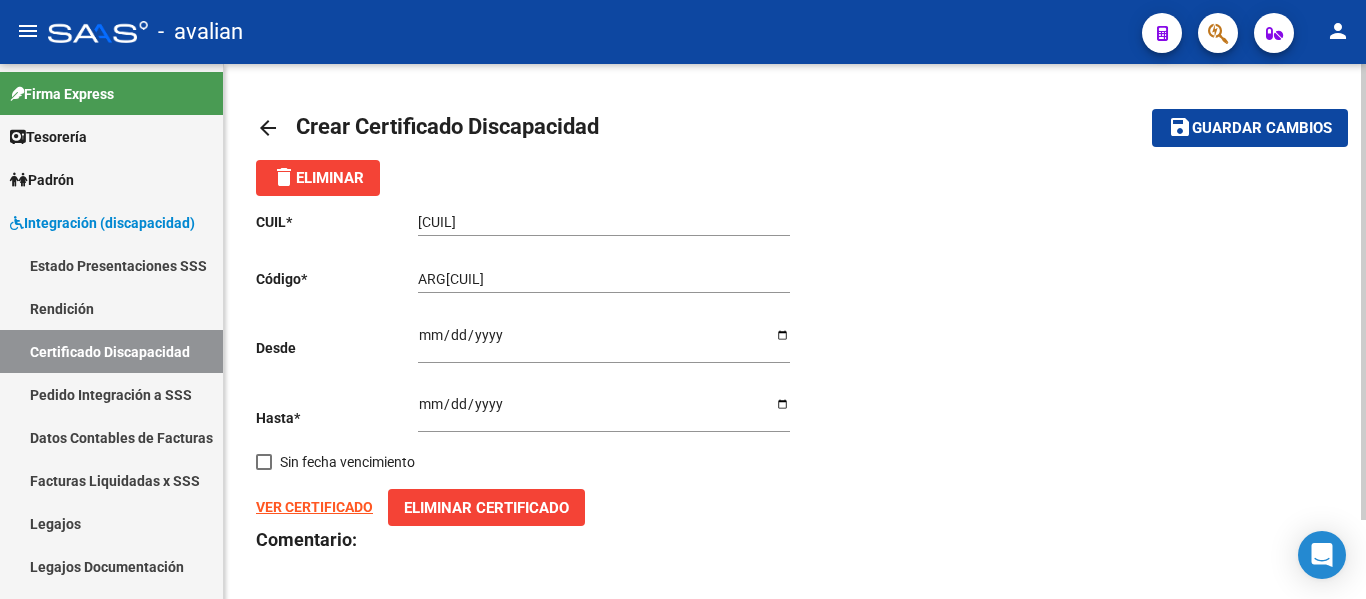 click on "save Guardar cambios" 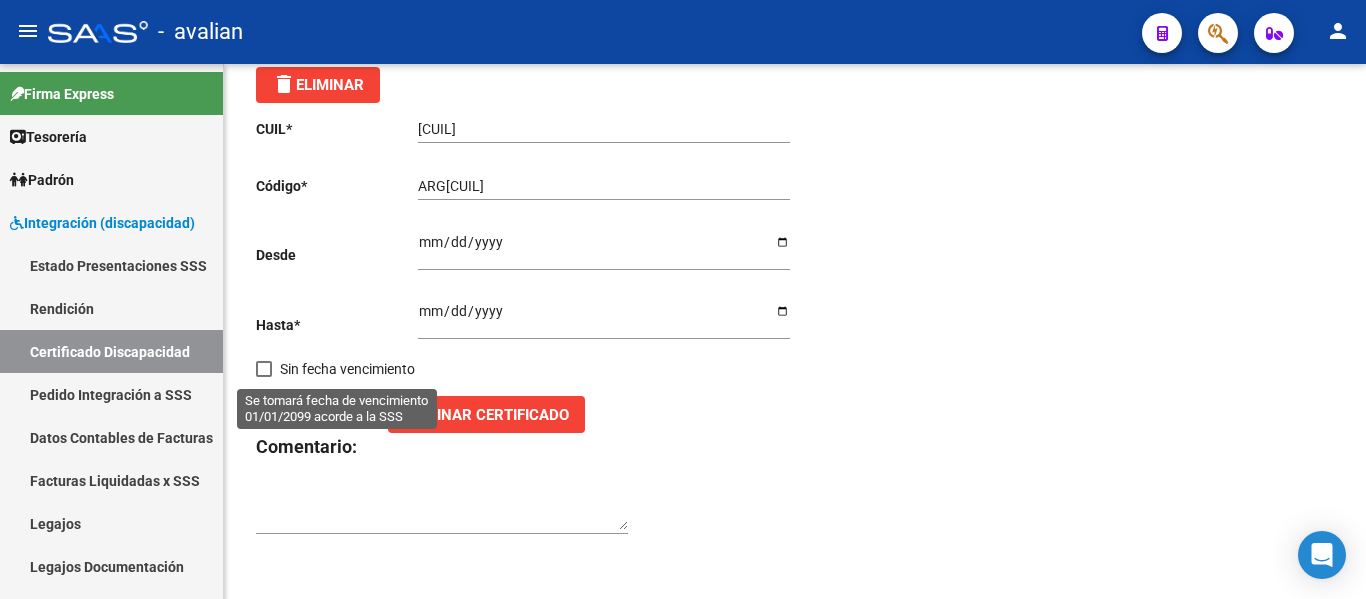 scroll, scrollTop: 0, scrollLeft: 0, axis: both 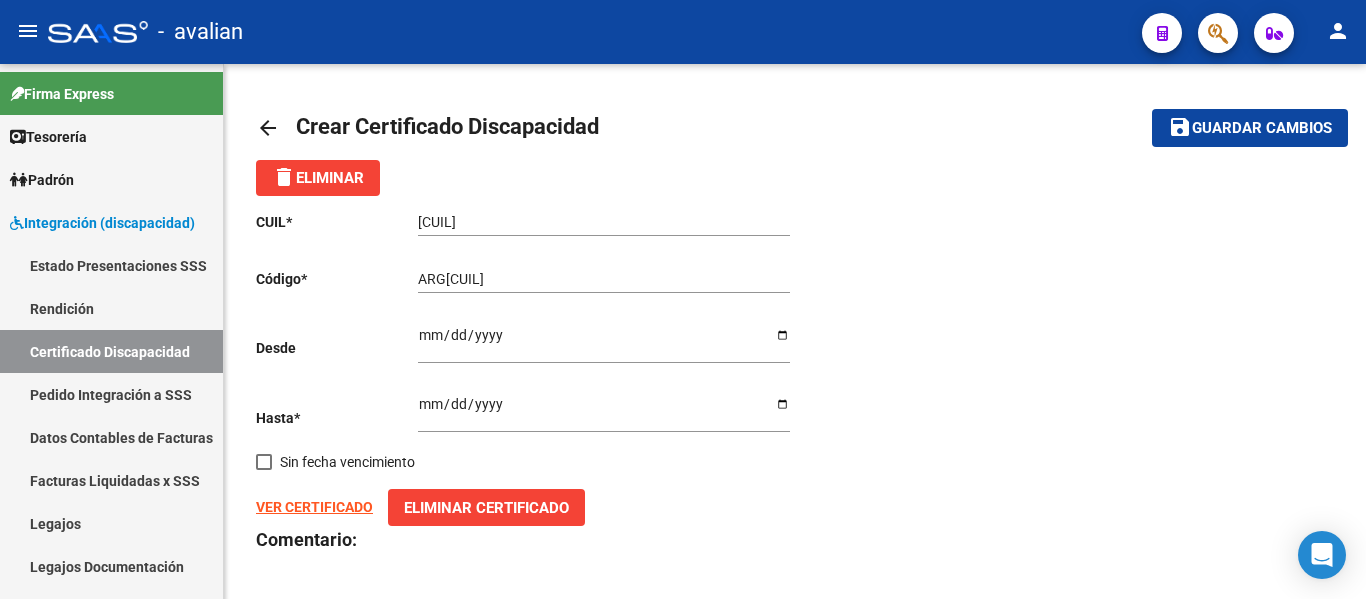 click on "arrow_back" 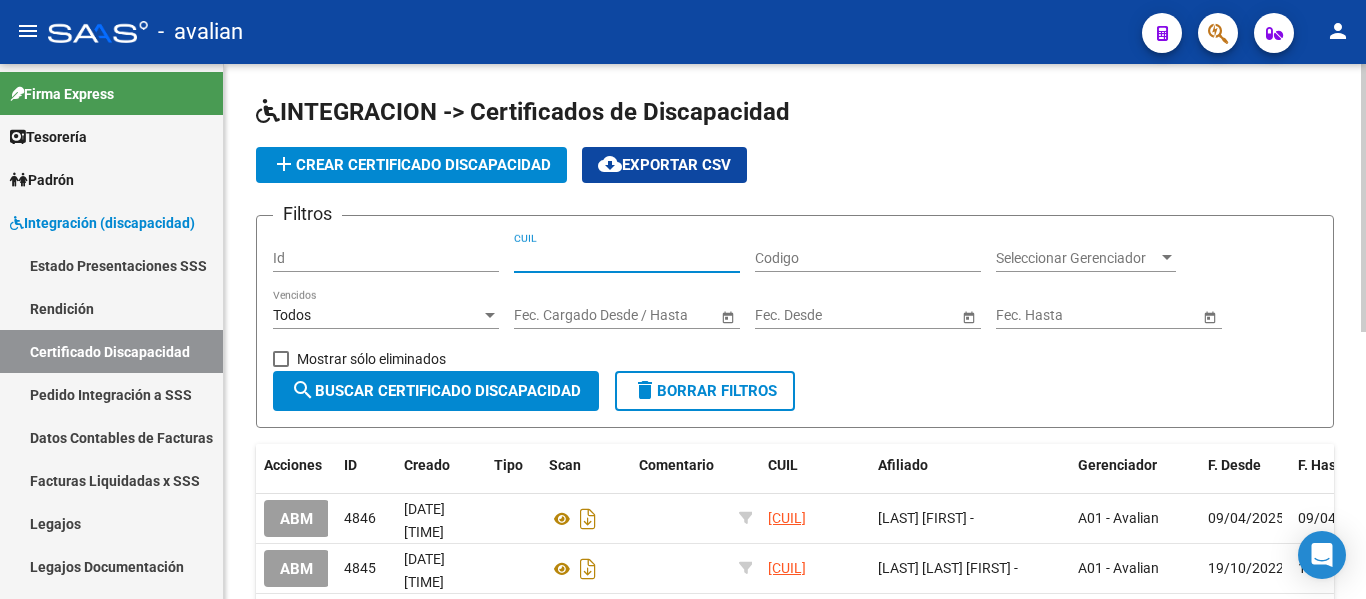 click on "CUIL" at bounding box center (627, 258) 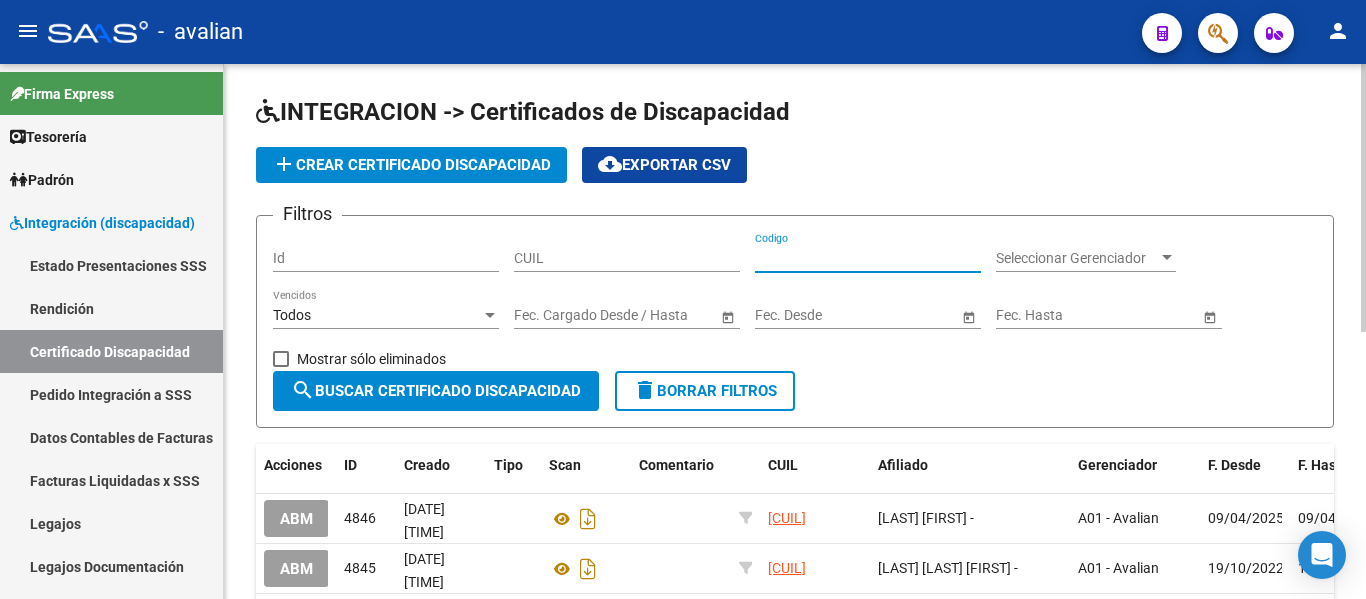 click on "Codigo" at bounding box center (868, 258) 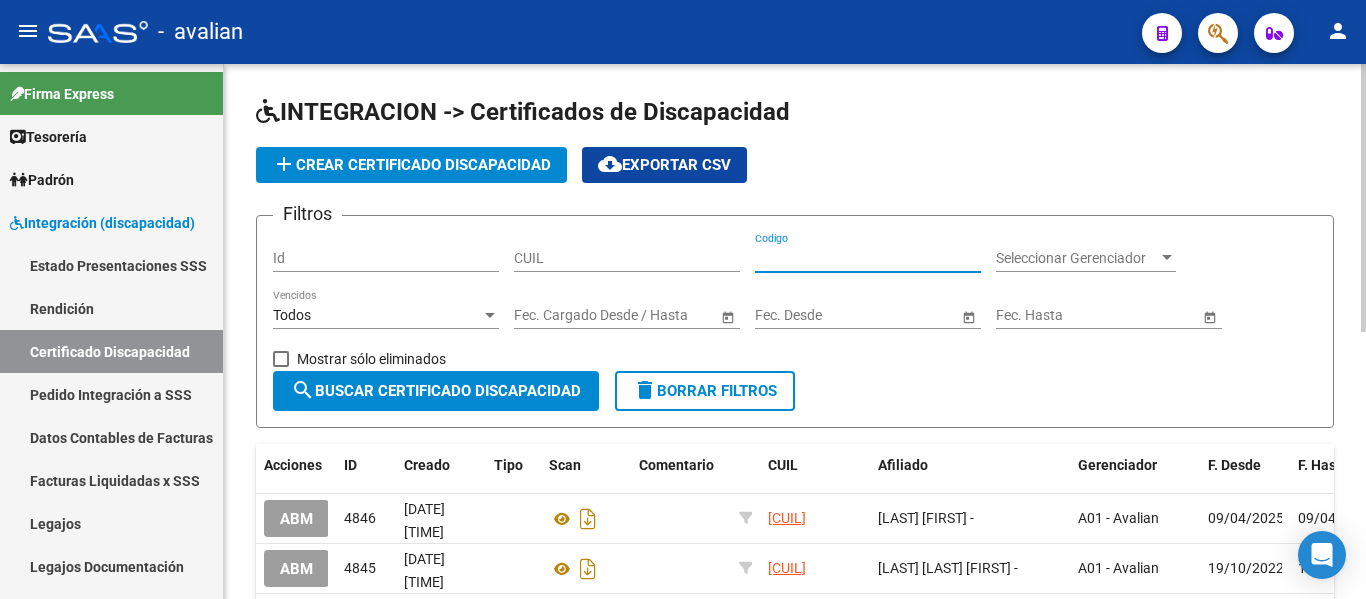 paste on "ARG[CUIL]" 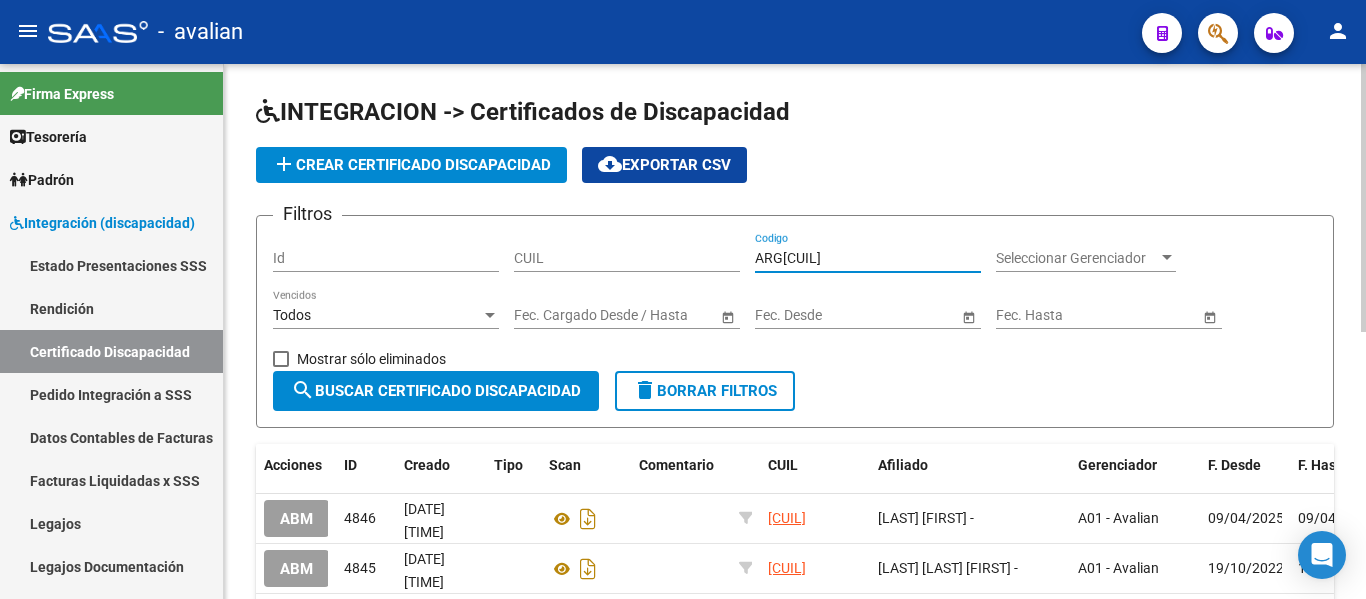 scroll, scrollTop: 0, scrollLeft: 87, axis: horizontal 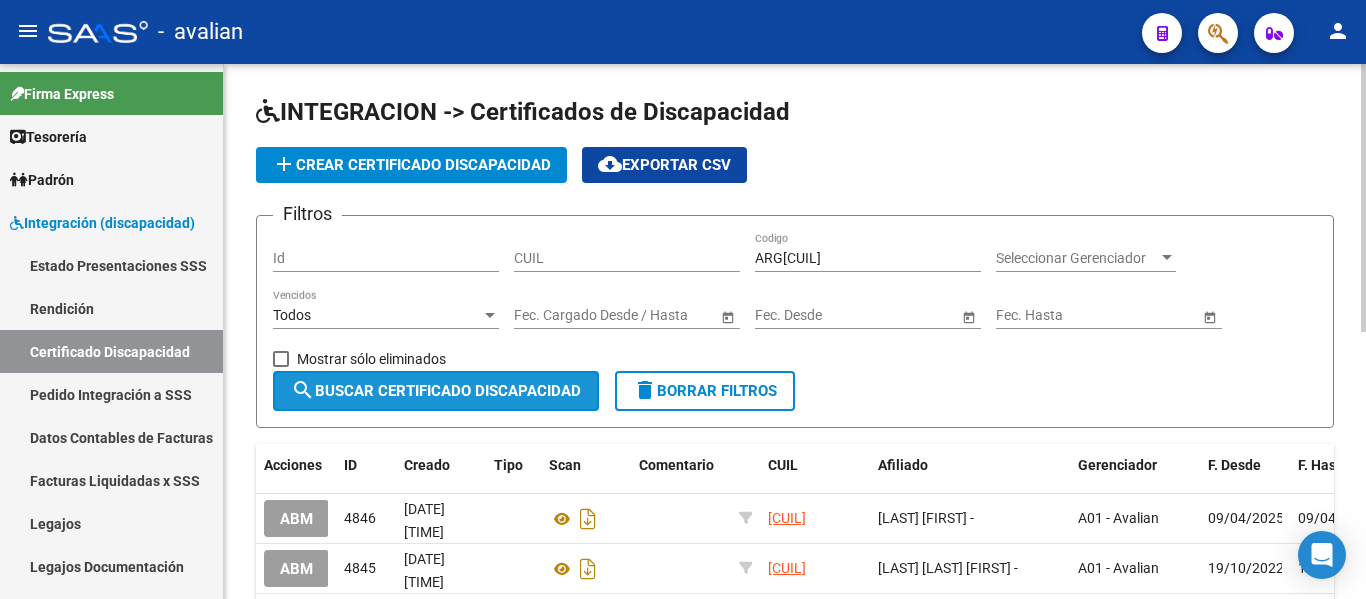 click on "search  Buscar Certificado Discapacidad" 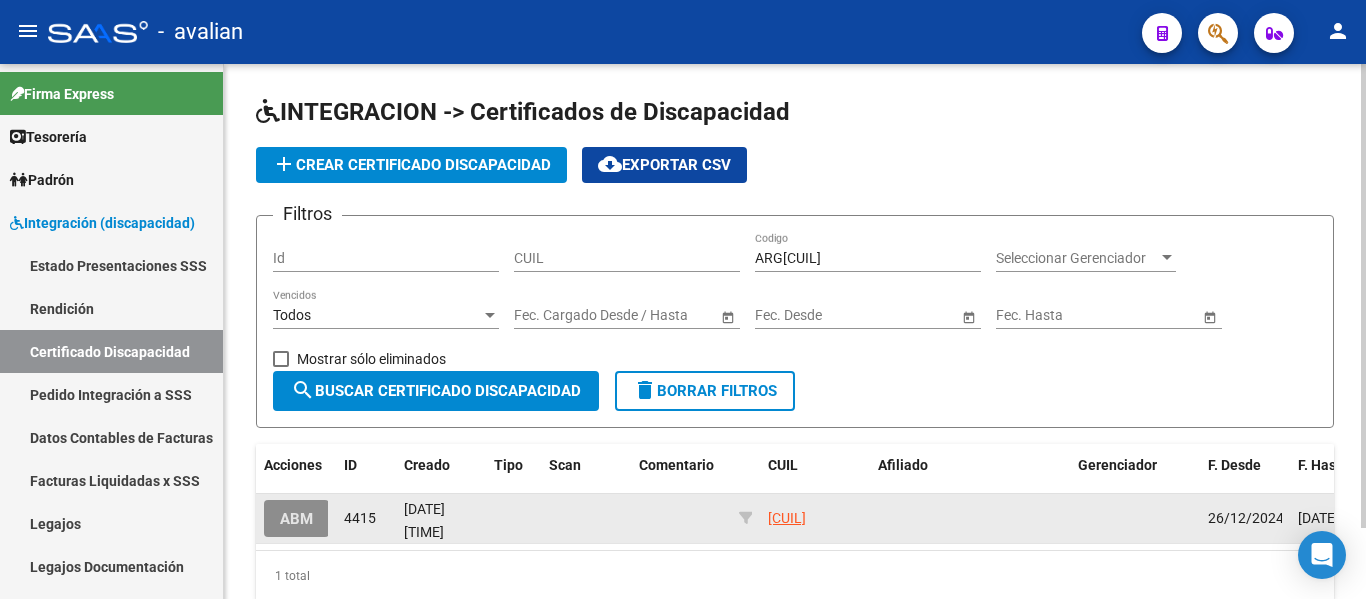 click on "ABM" 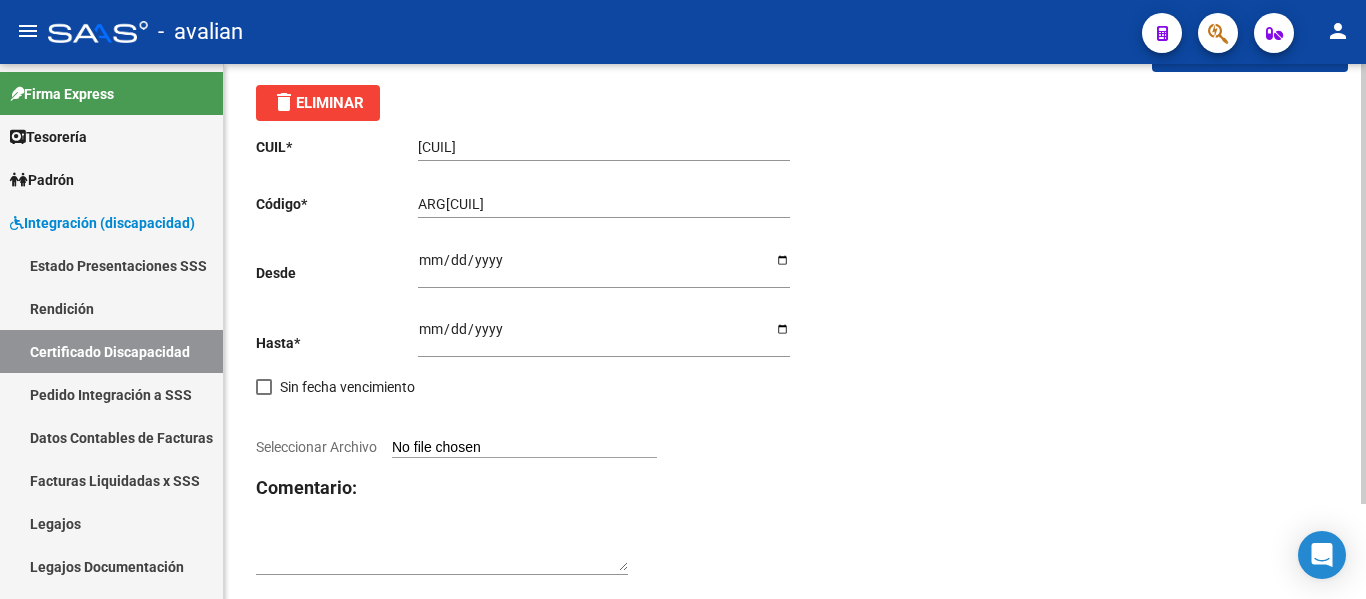 scroll, scrollTop: 100, scrollLeft: 0, axis: vertical 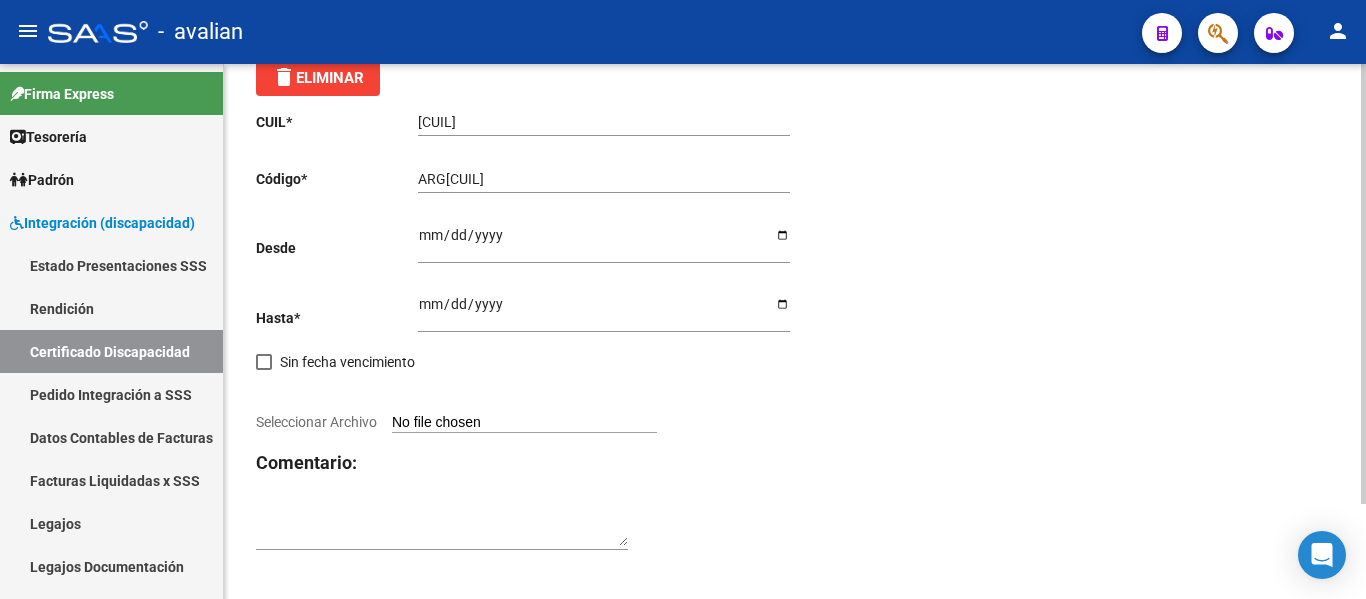 click on "Seleccionar Archivo" at bounding box center [524, 423] 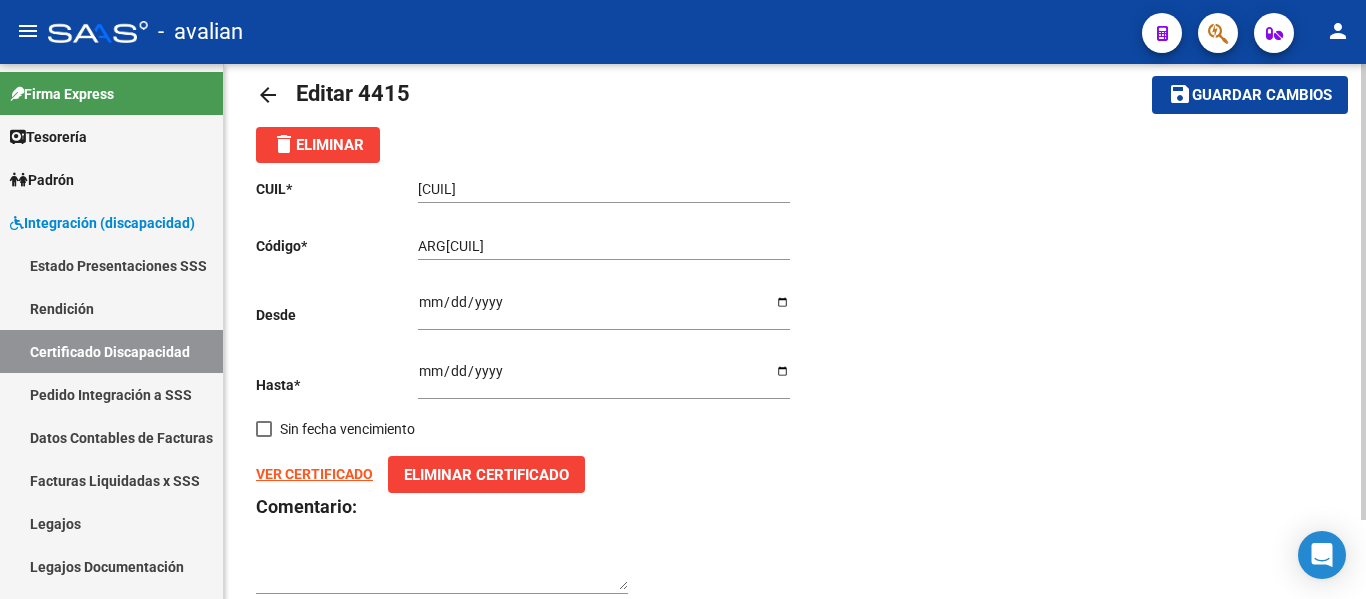 scroll, scrollTop: 0, scrollLeft: 0, axis: both 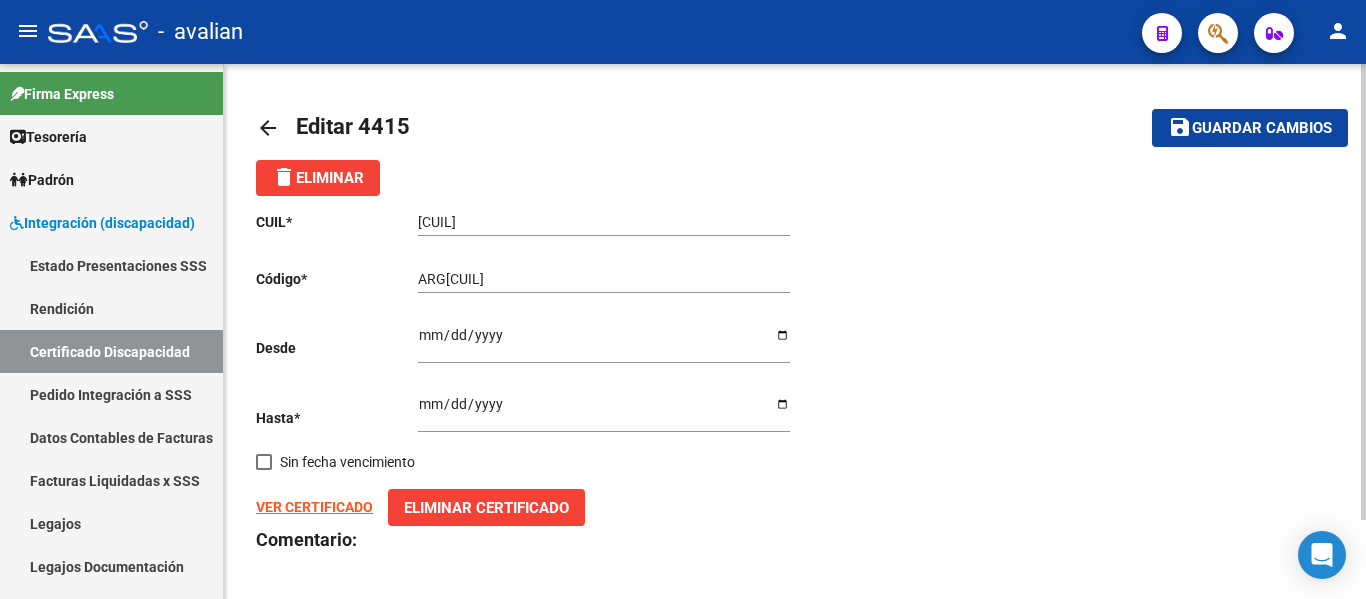 click on "Guardar cambios" 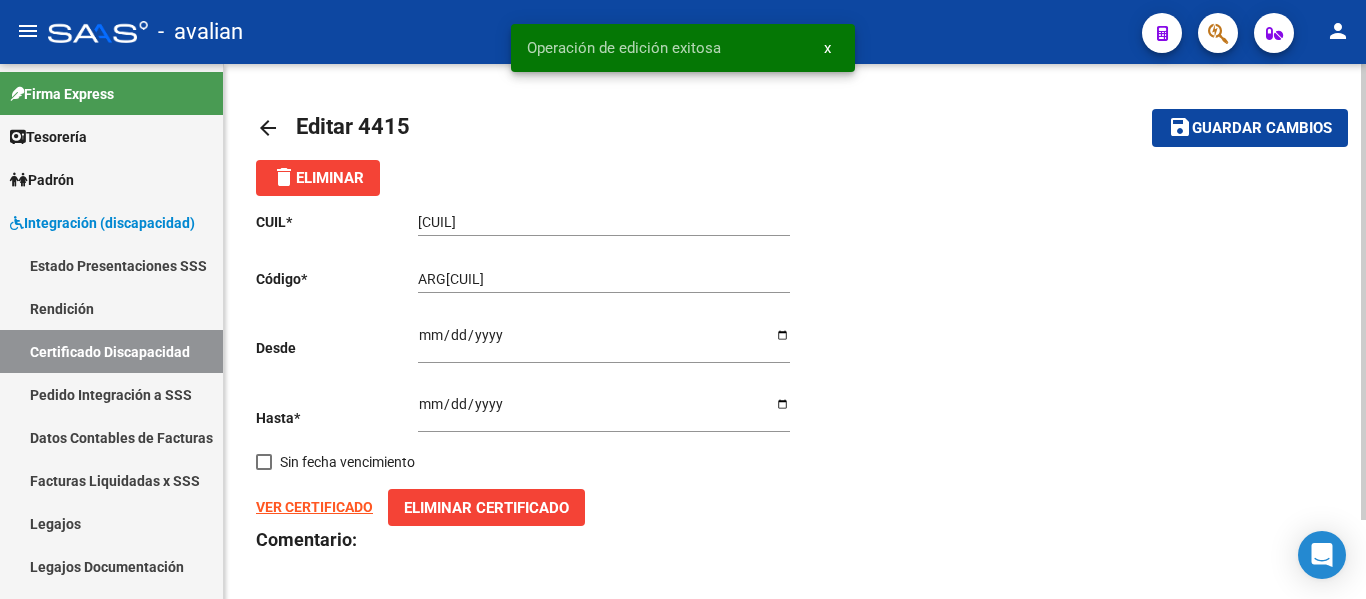 click on "arrow_back" 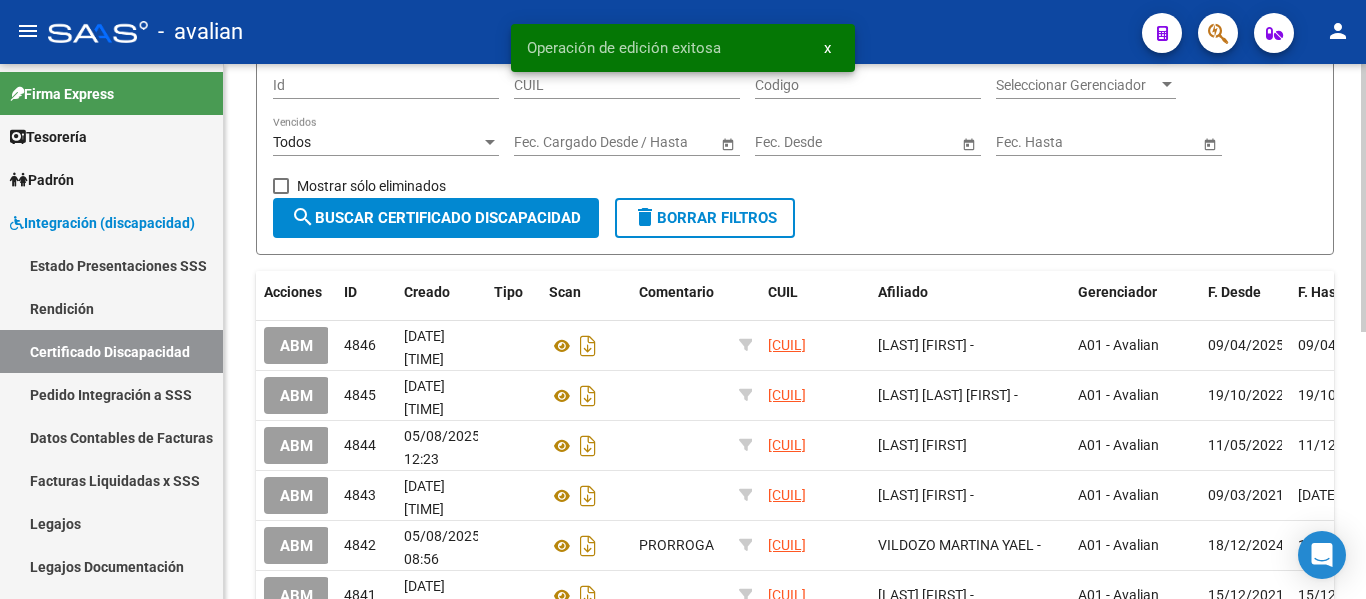 scroll, scrollTop: 0, scrollLeft: 0, axis: both 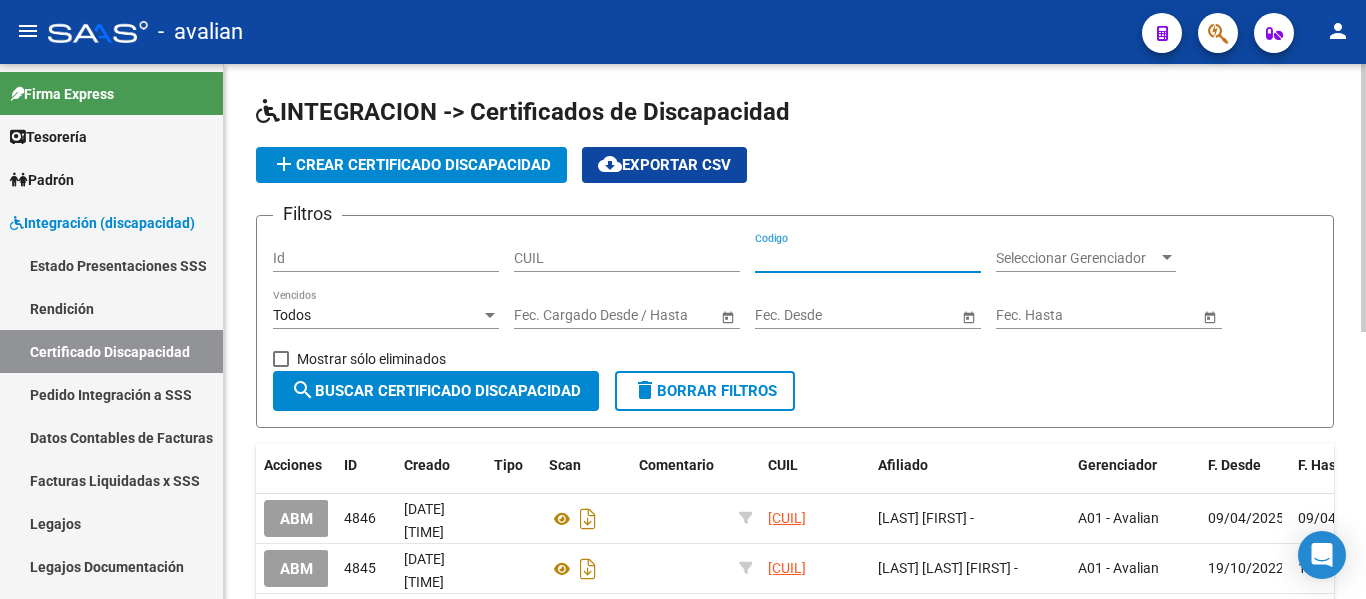 click on "Codigo" at bounding box center [868, 258] 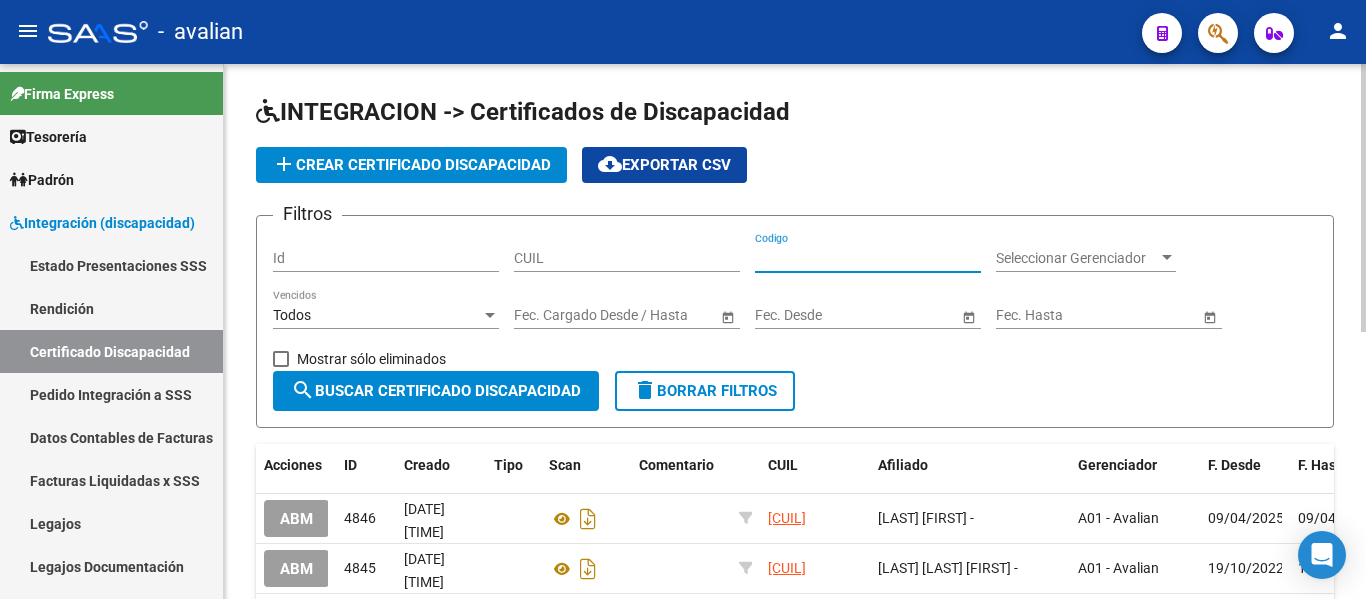 paste on "ARG[CUIL]" 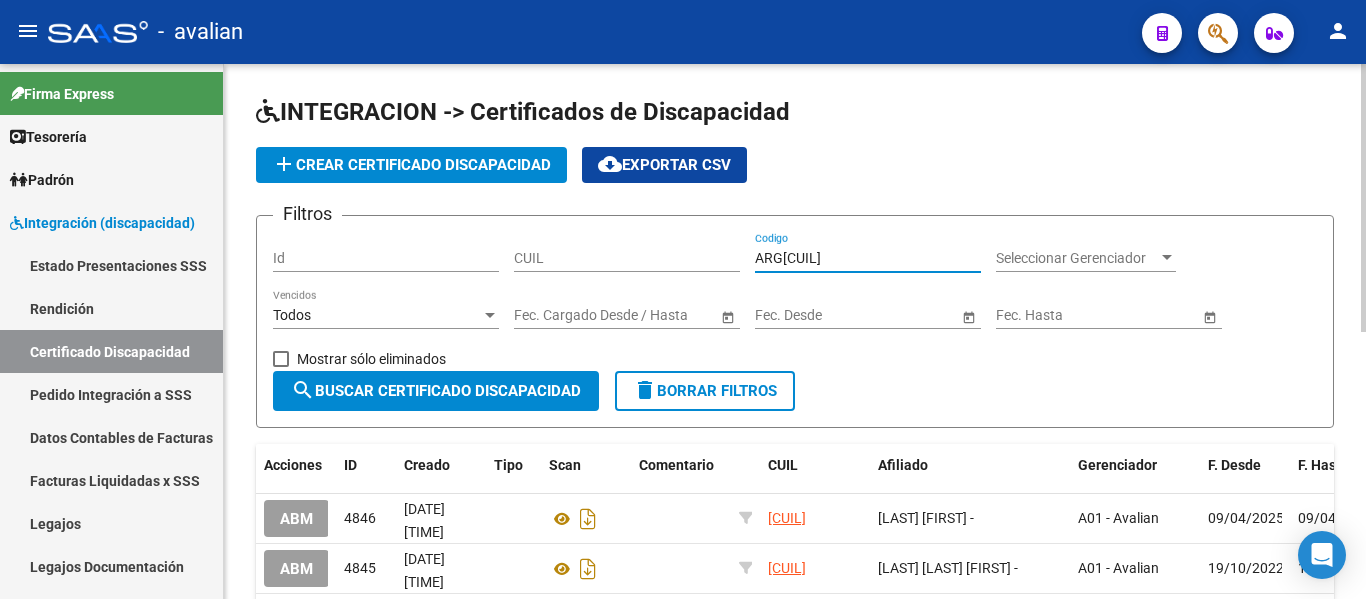 scroll, scrollTop: 0, scrollLeft: 87, axis: horizontal 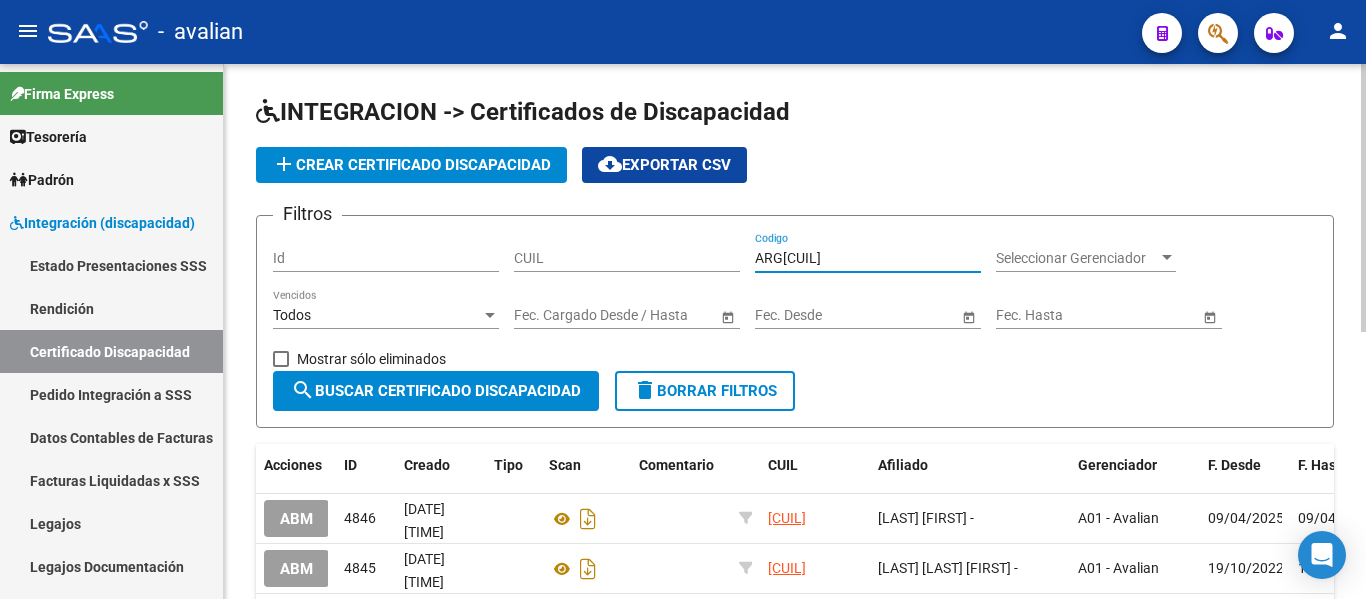 type on "ARG[CUIL]" 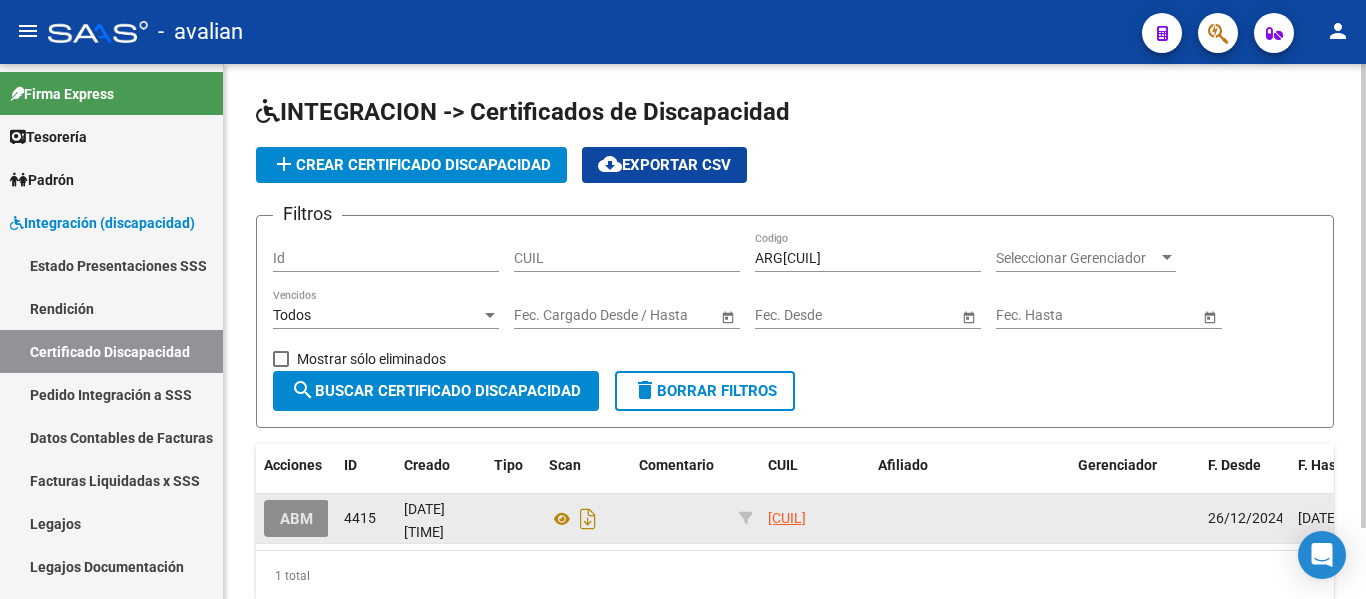 click on "ABM" 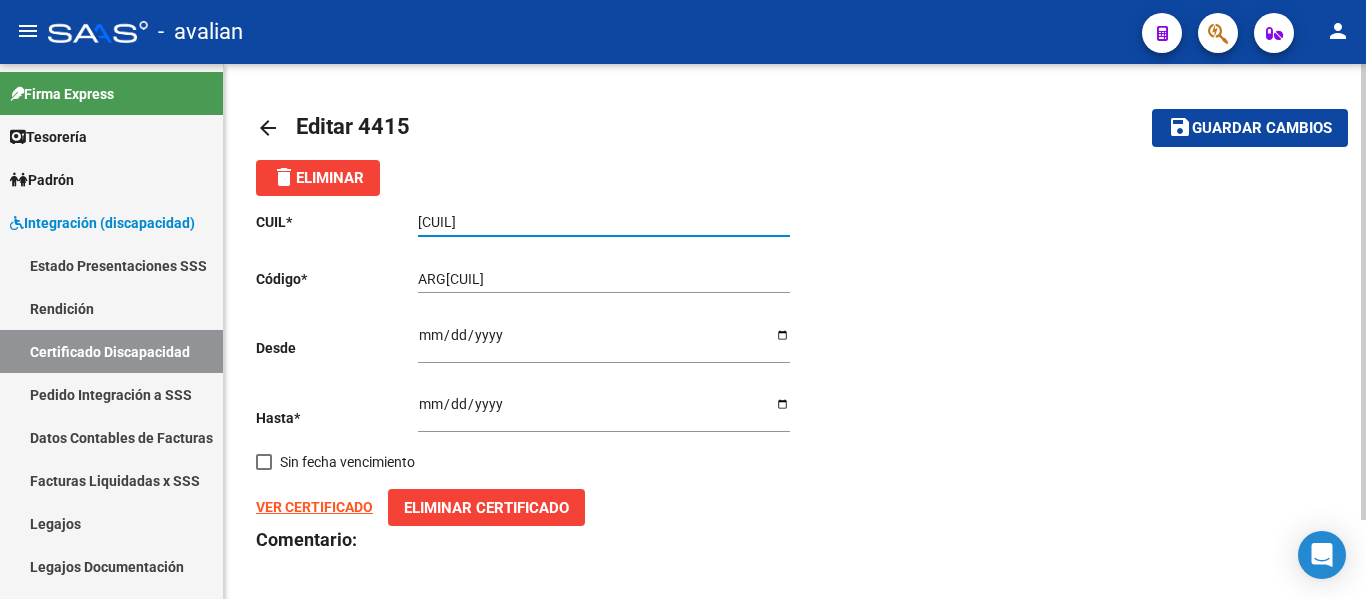 drag, startPoint x: 516, startPoint y: 222, endPoint x: 409, endPoint y: 234, distance: 107.67079 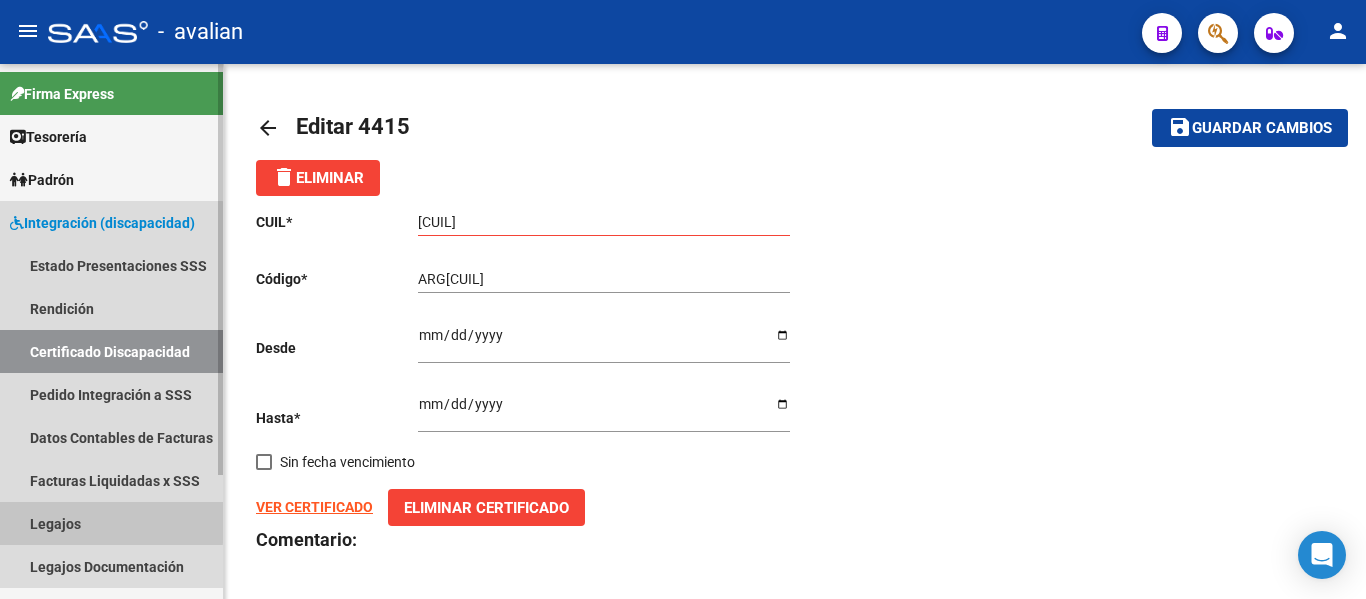 click on "Legajos" at bounding box center [111, 523] 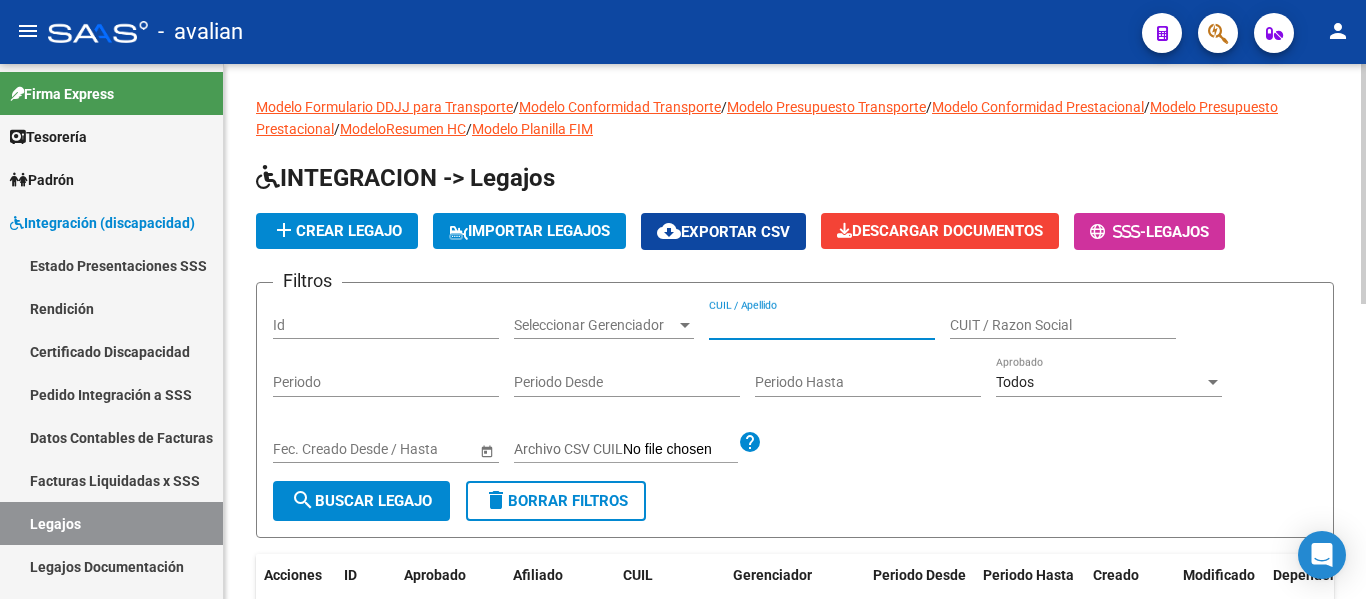 click on "CUIL / Apellido" at bounding box center (822, 325) 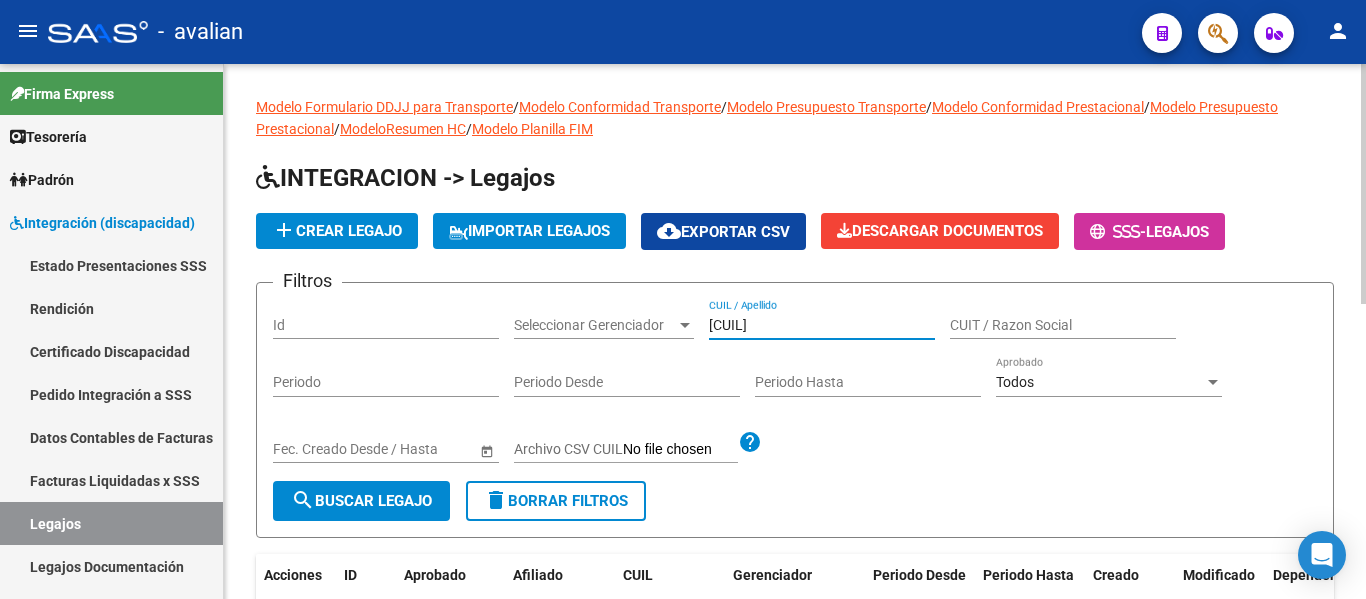 type on "[CUIL]" 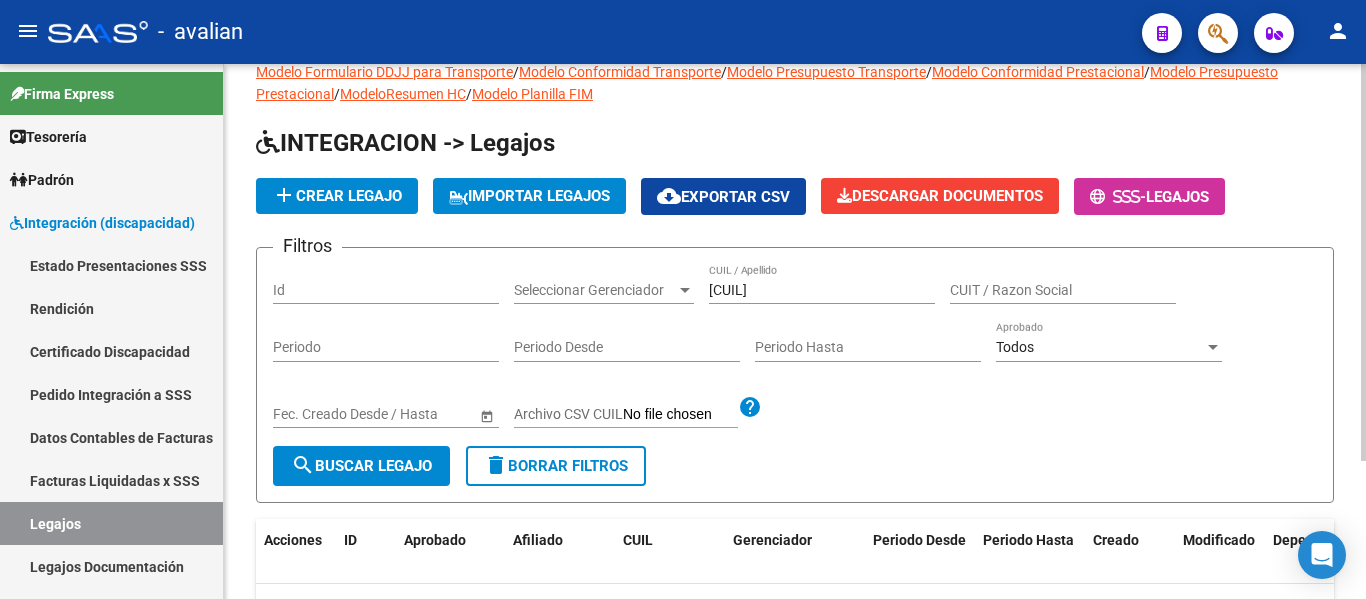 scroll, scrollTop: 0, scrollLeft: 0, axis: both 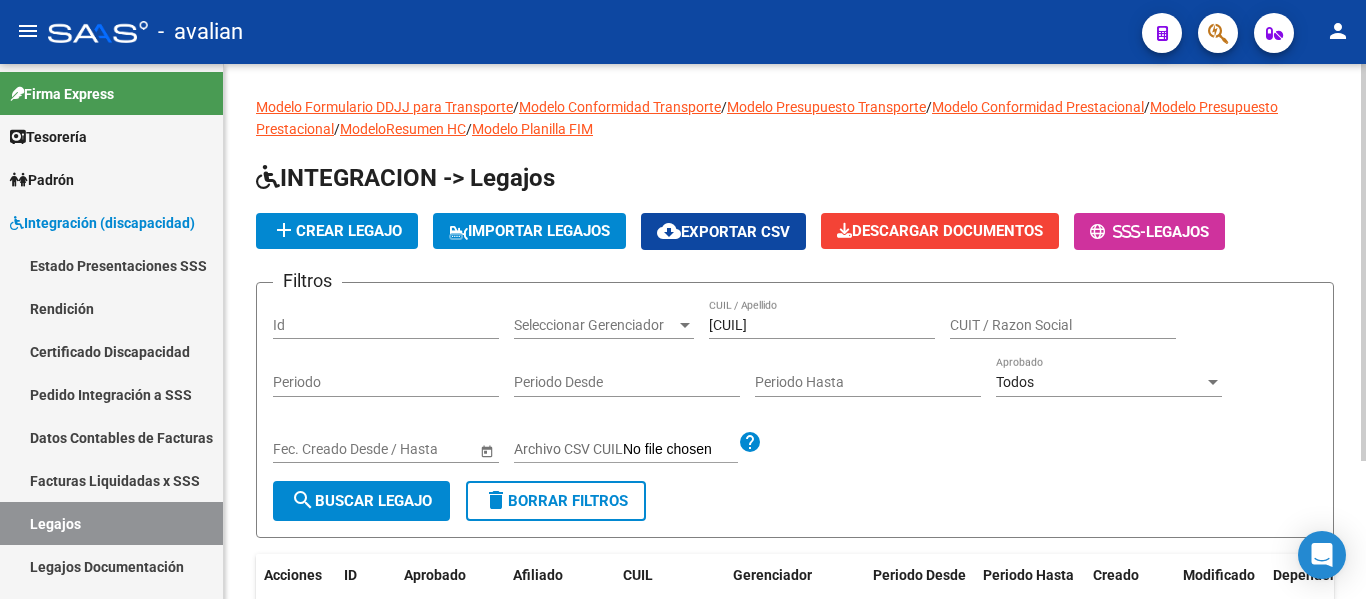 click on "add" 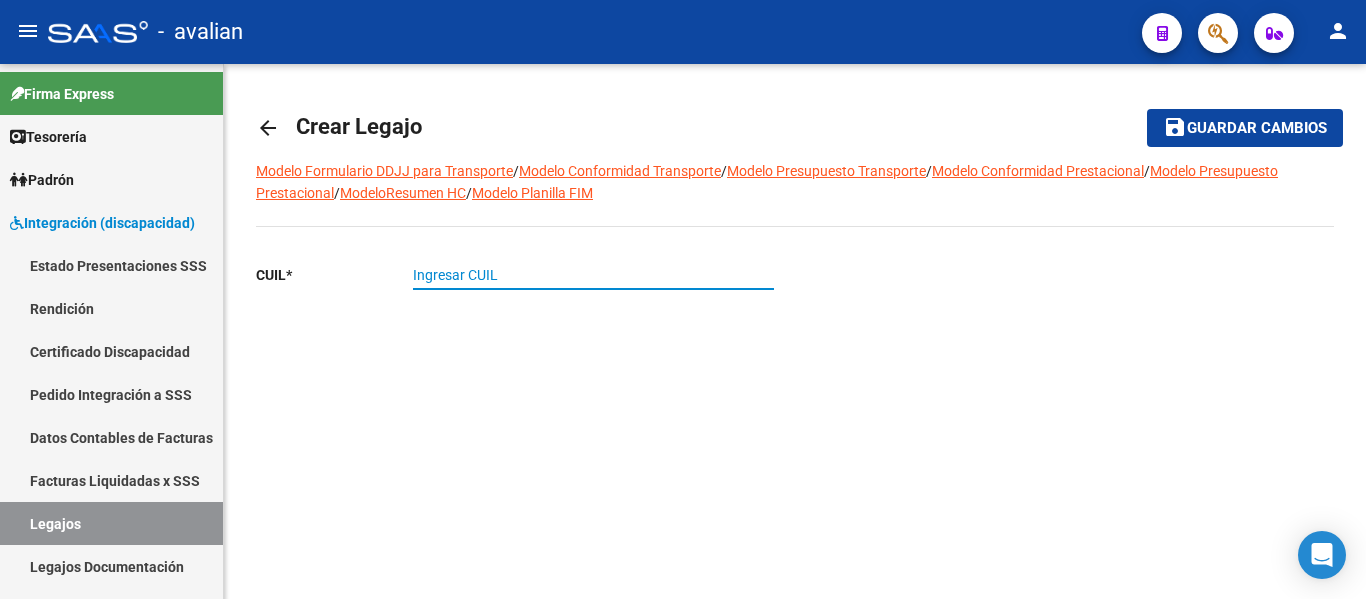 click on "Ingresar CUIL" at bounding box center (593, 275) 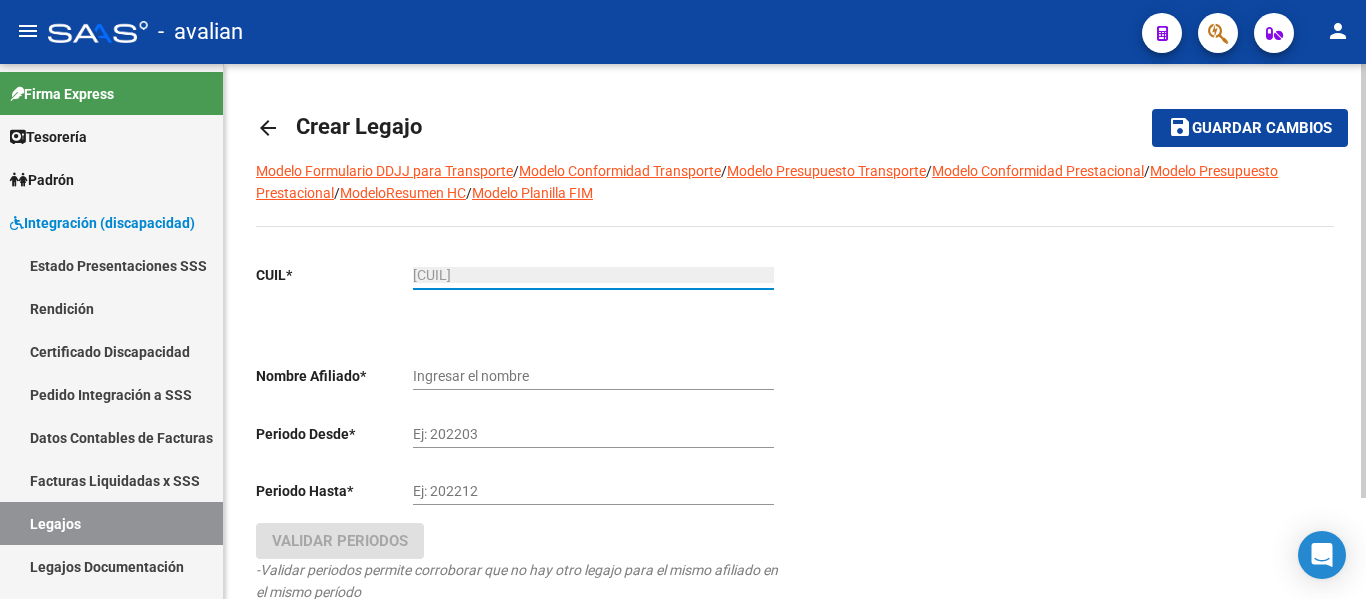 type on "[CUIL]" 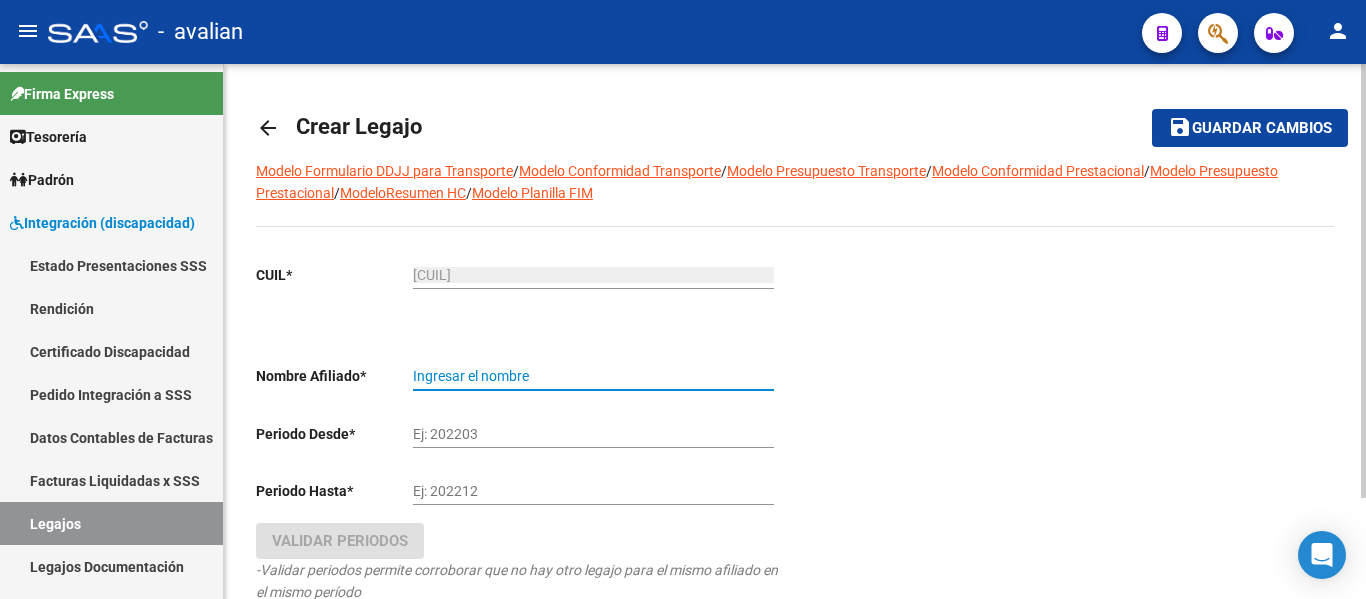 click on "Ingresar el nombre" at bounding box center [593, 376] 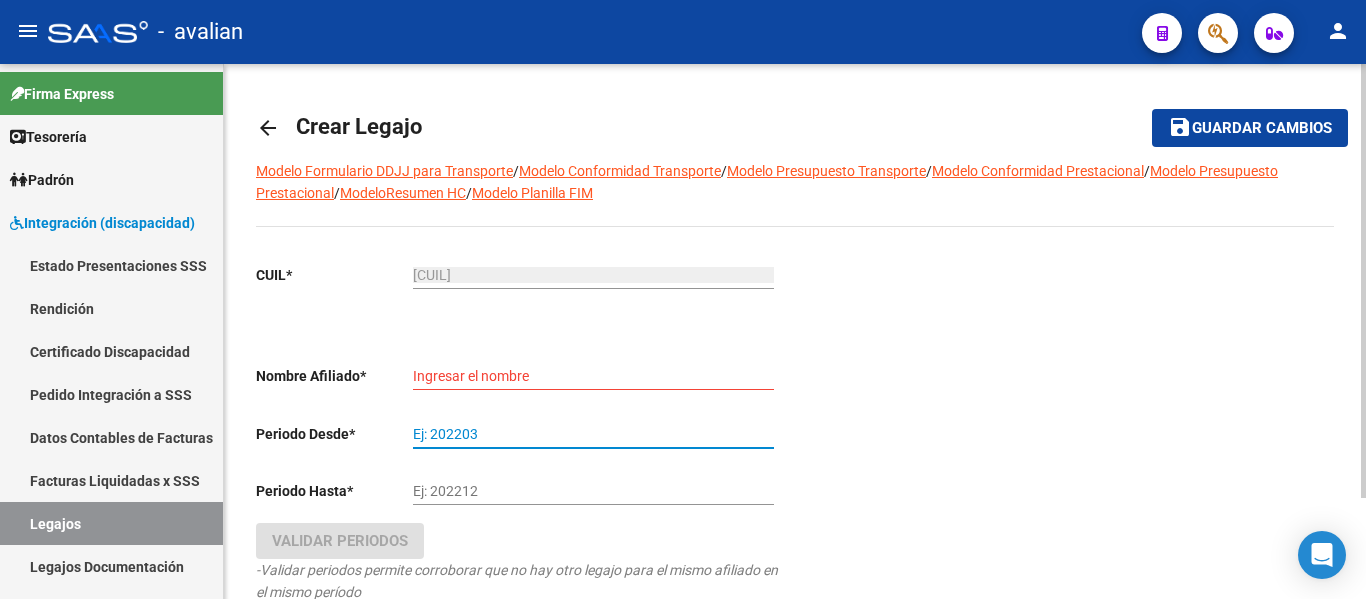 click on "Ej: 202203" at bounding box center [593, 434] 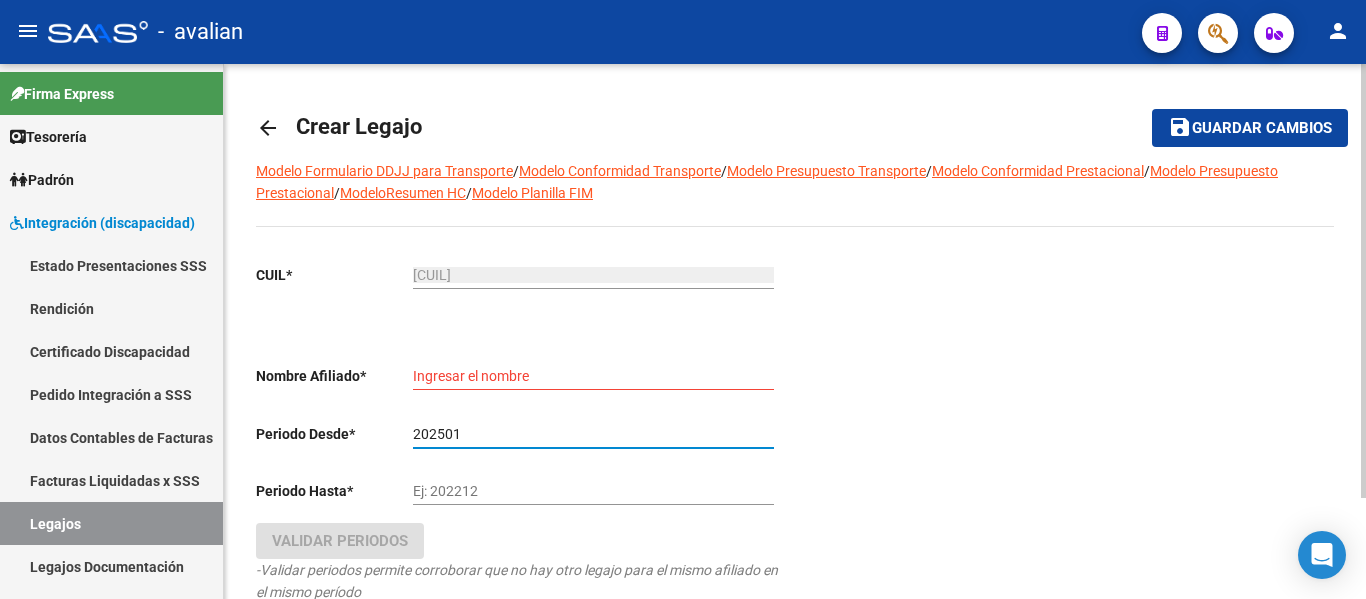 type on "202501" 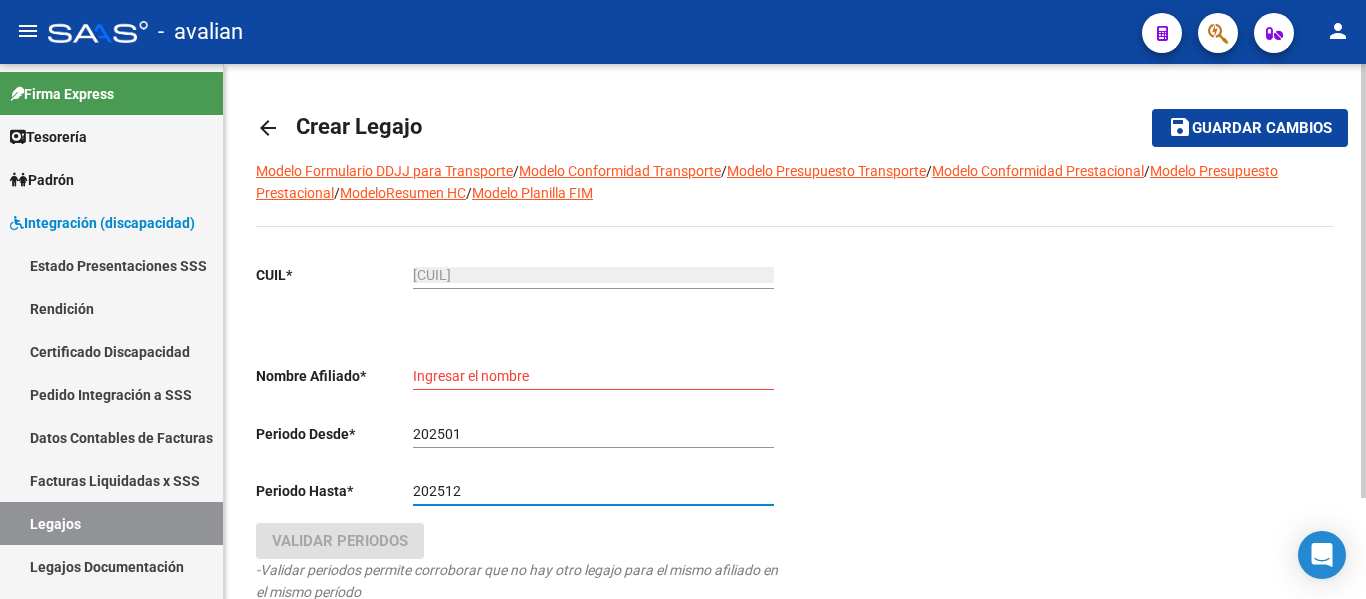 type on "202512" 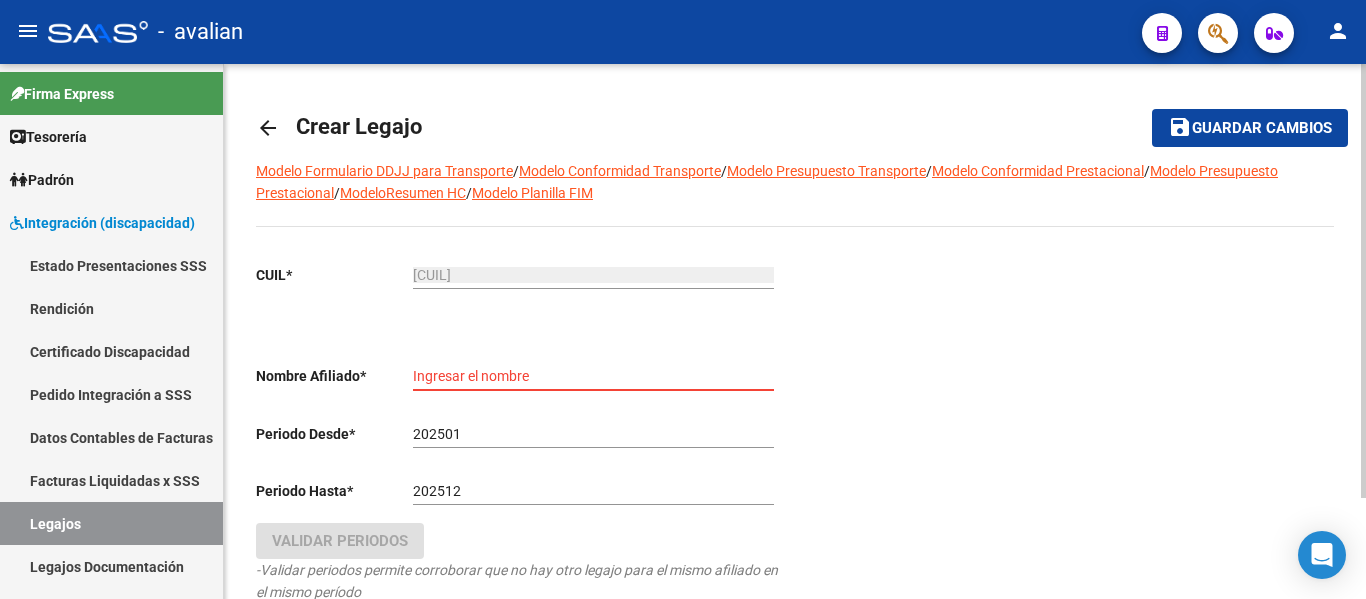 paste on "[LAST] [FIRST]" 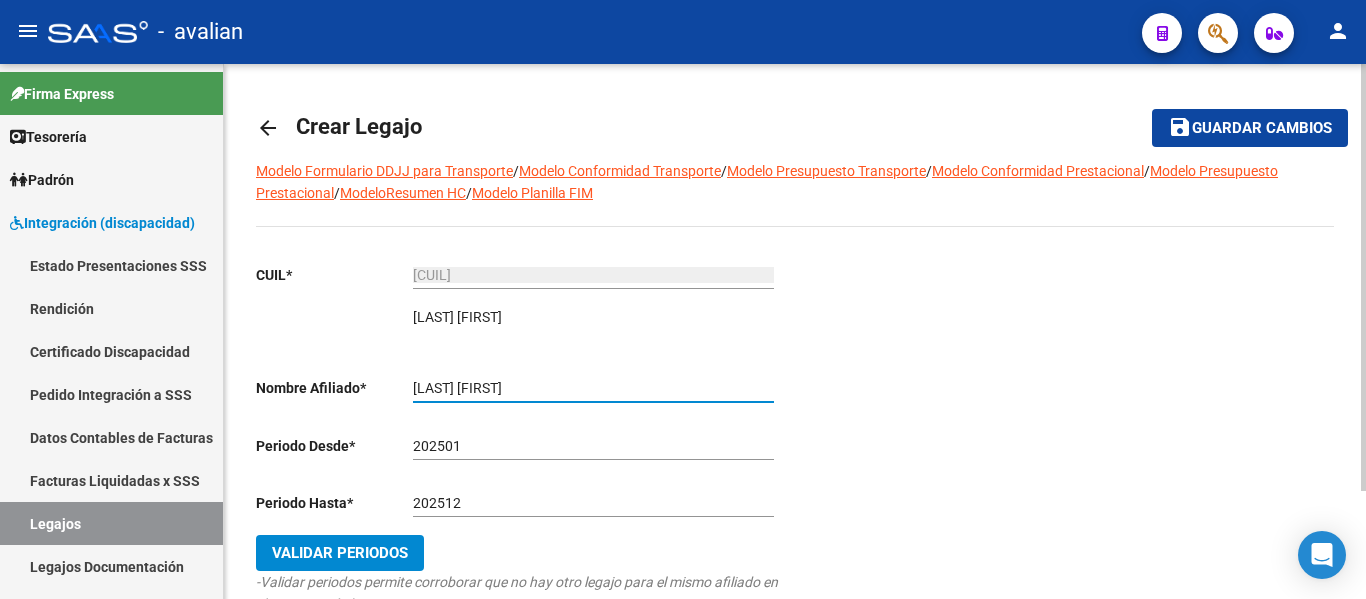 type on "[LAST] [FIRST]" 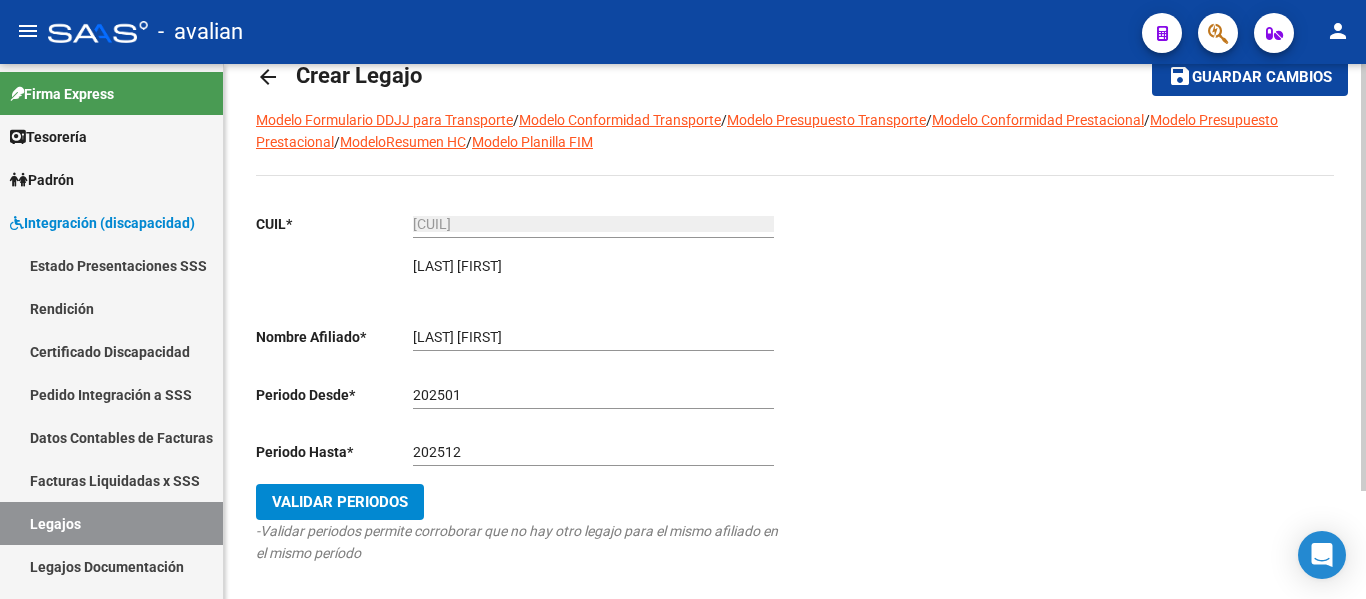 scroll, scrollTop: 100, scrollLeft: 0, axis: vertical 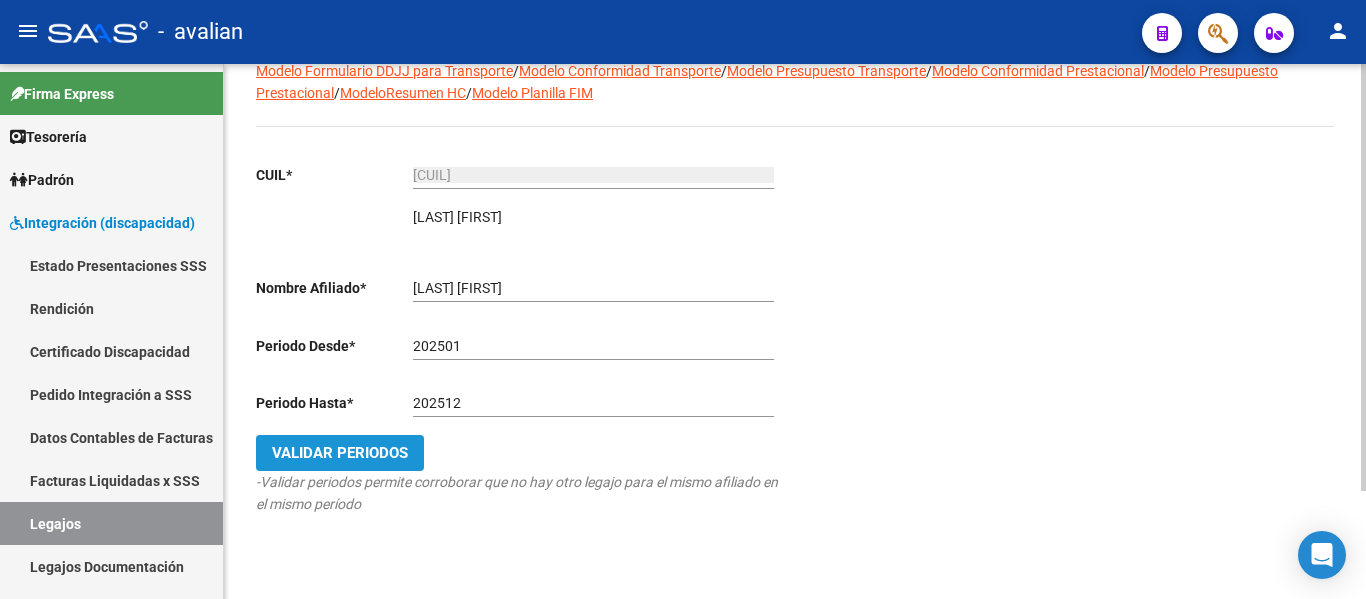 click on "Validar Periodos" 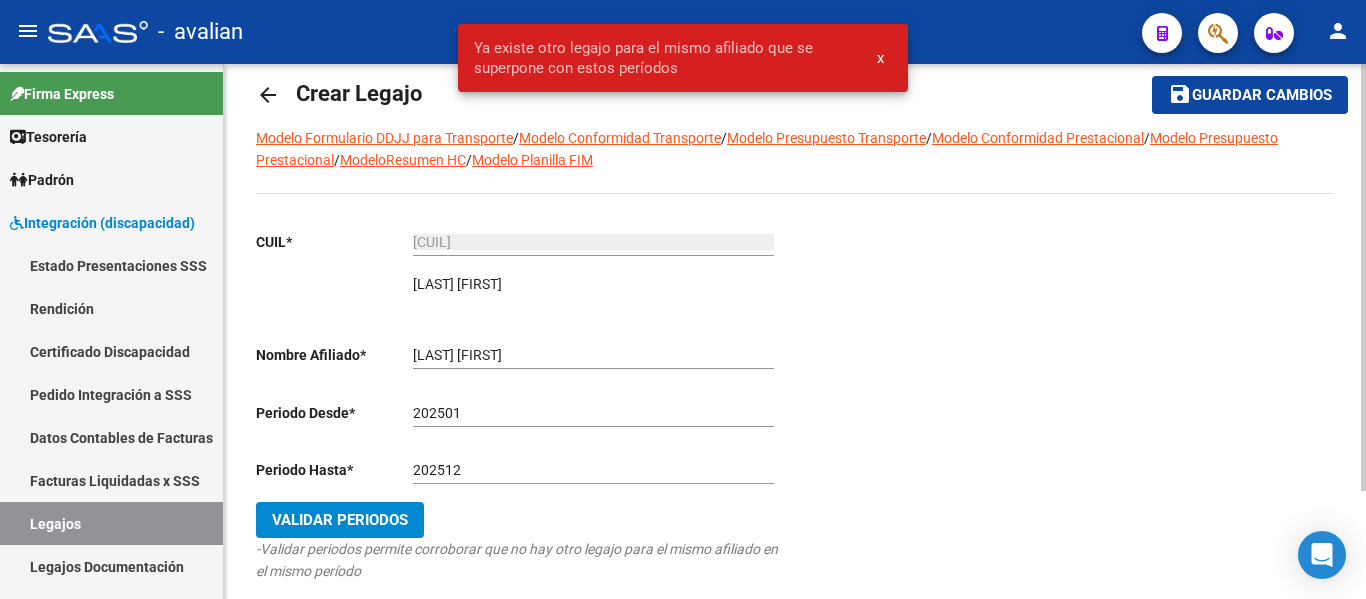 scroll, scrollTop: 0, scrollLeft: 0, axis: both 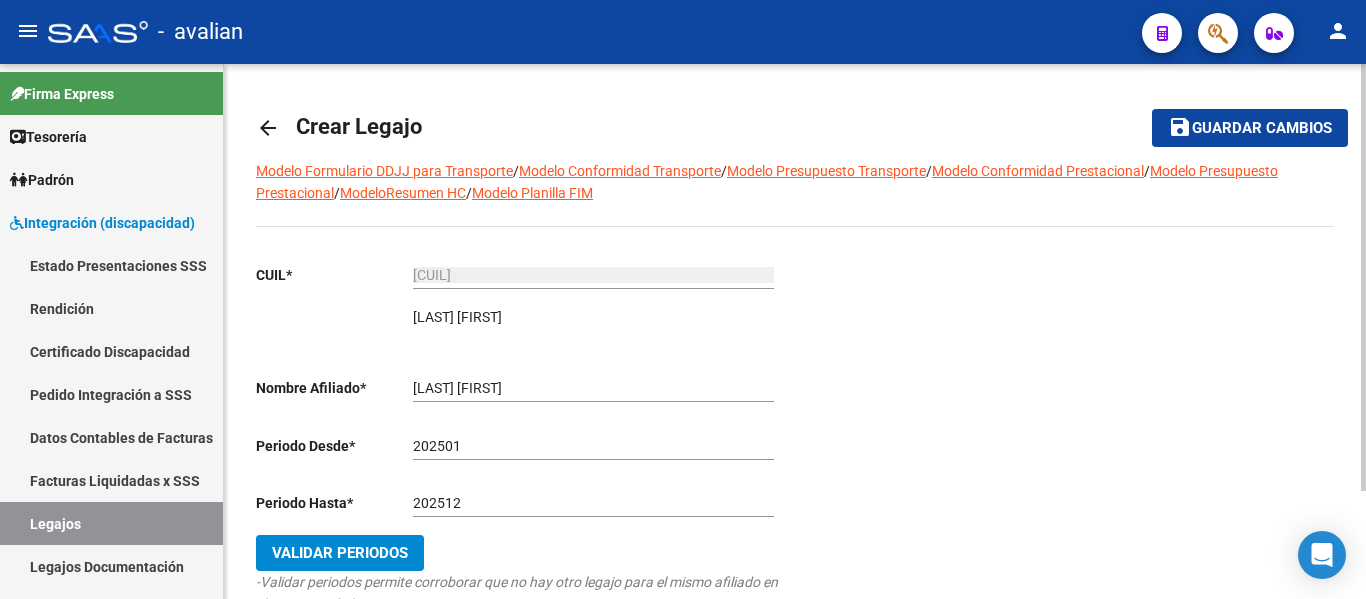 click on "arrow_back" 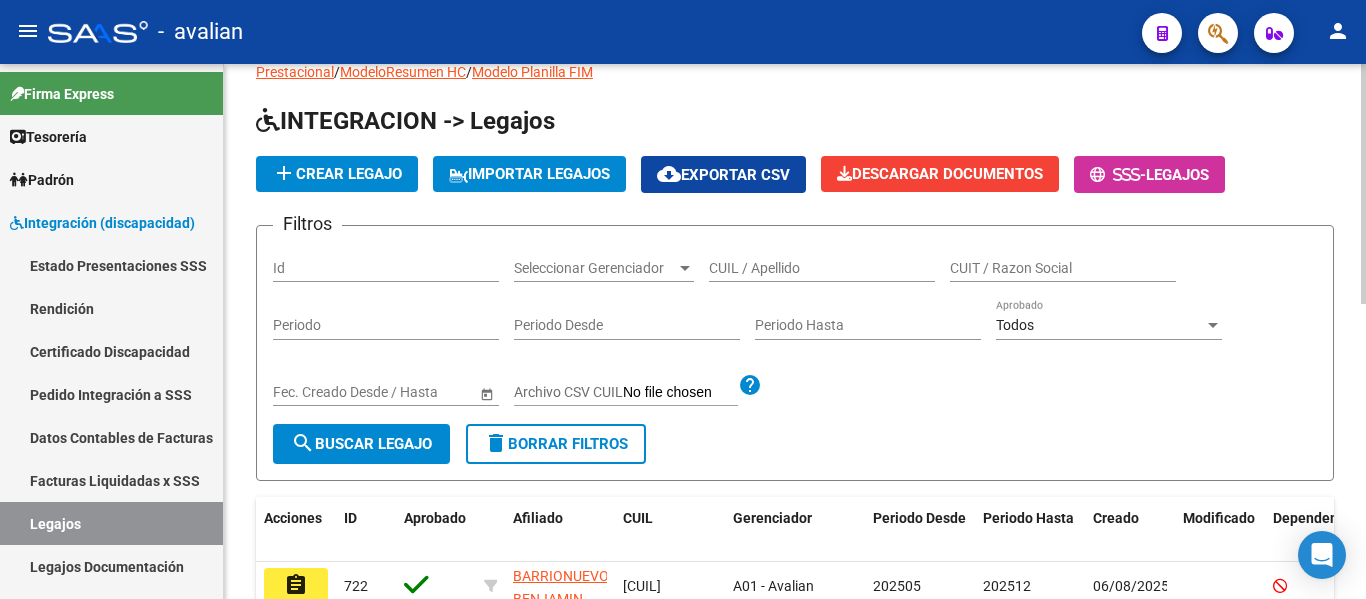 scroll, scrollTop: 0, scrollLeft: 0, axis: both 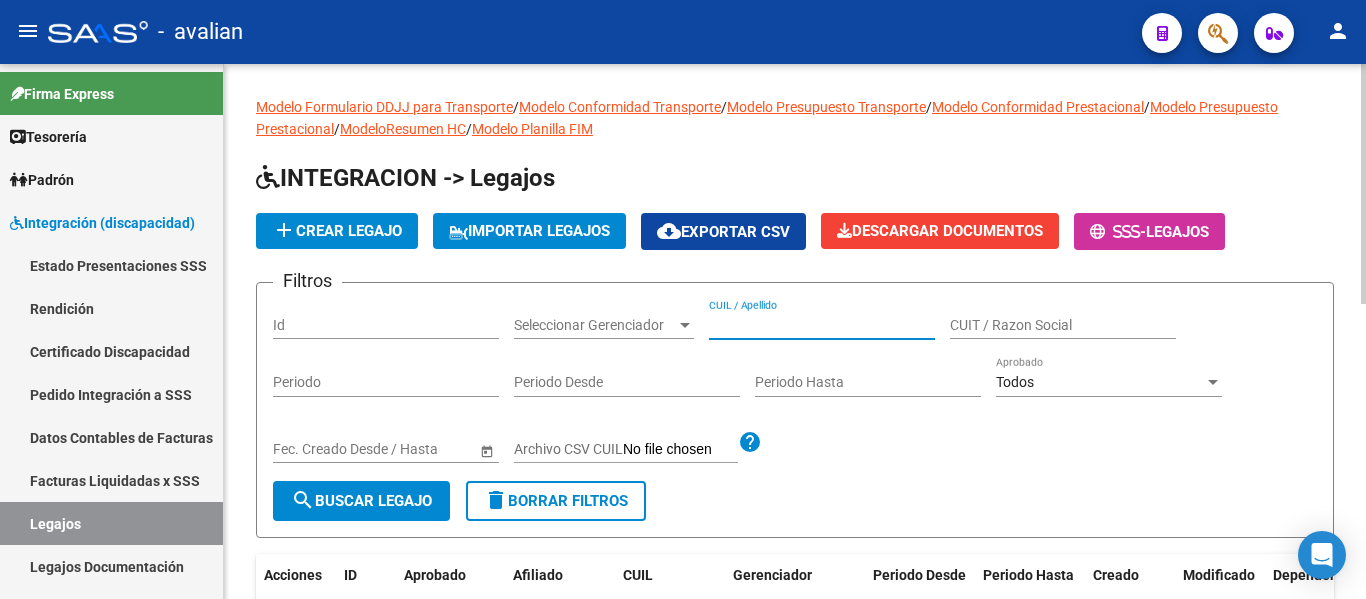 click on "CUIL / Apellido" at bounding box center (822, 325) 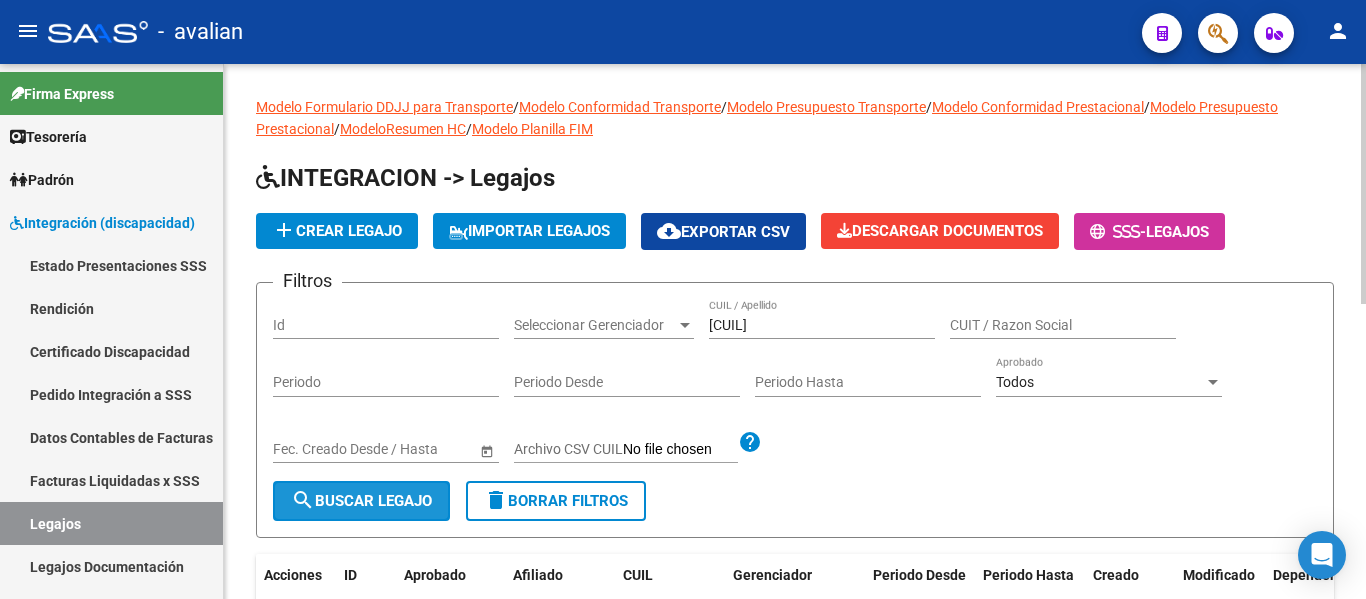 click on "search  Buscar Legajo" 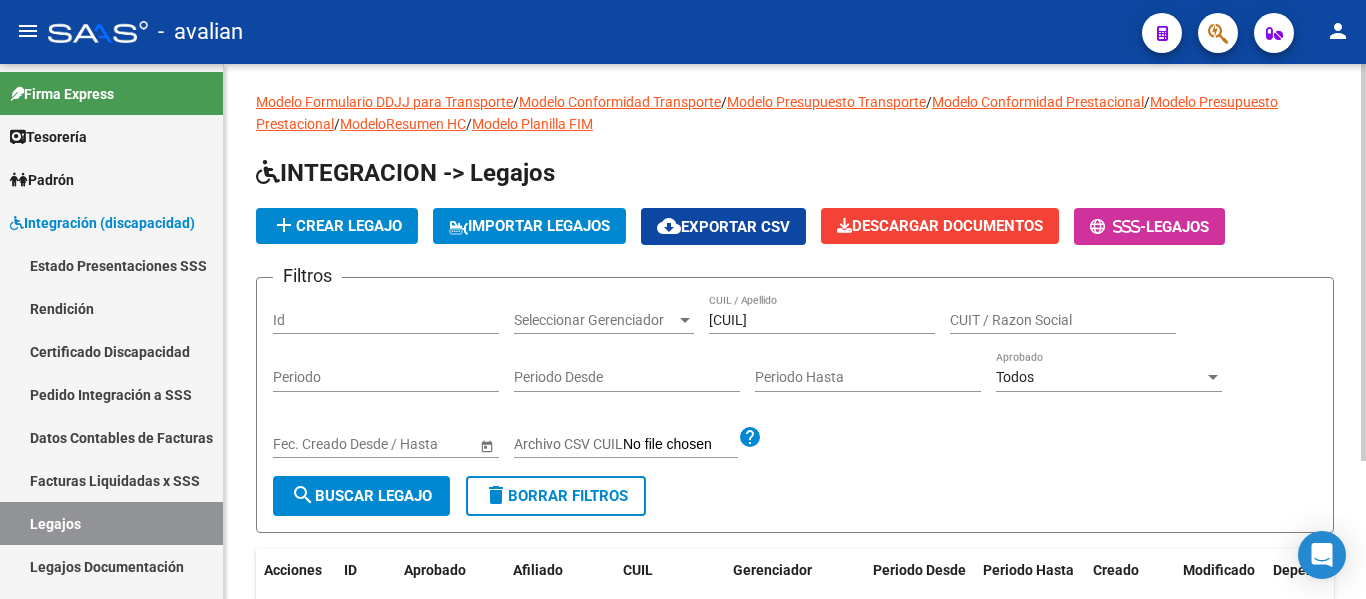scroll, scrollTop: 0, scrollLeft: 0, axis: both 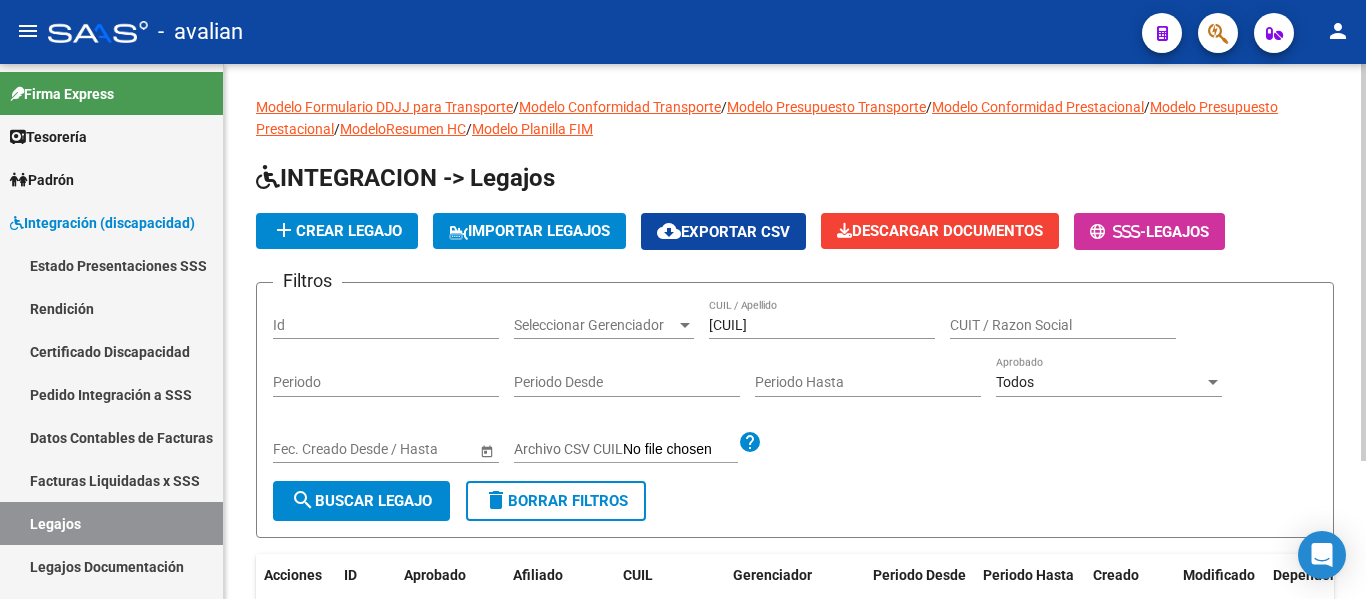 click on "[CUIL]" at bounding box center [822, 325] 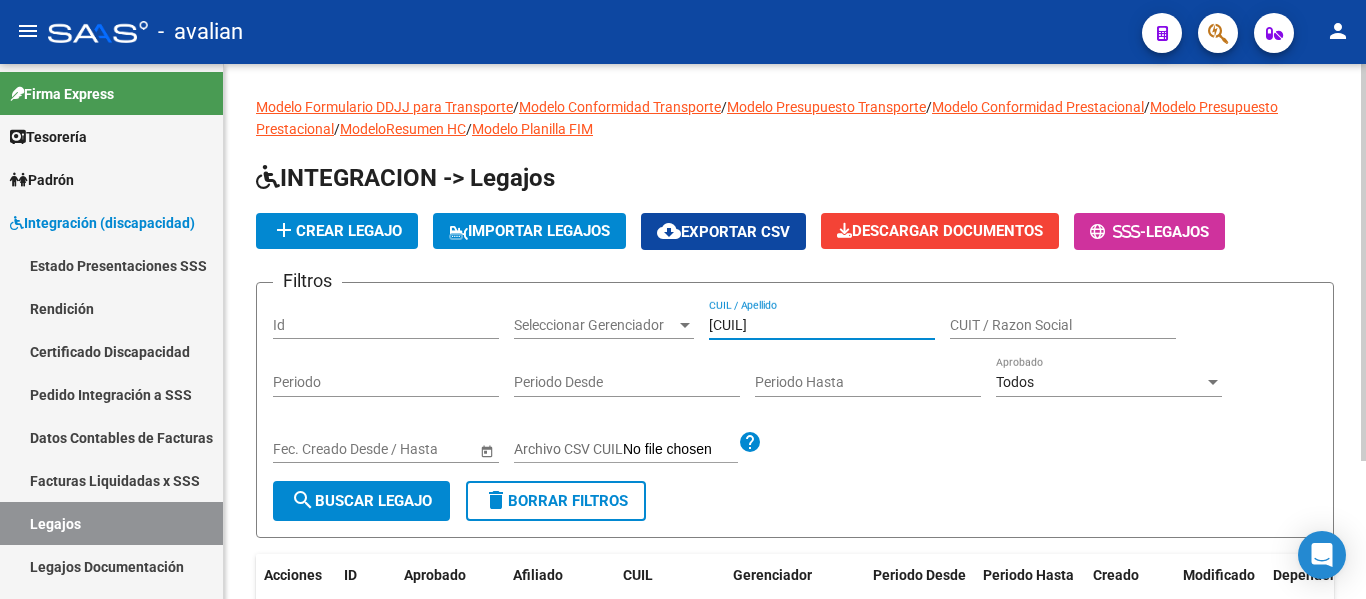 click on "[CUIL]" at bounding box center (822, 325) 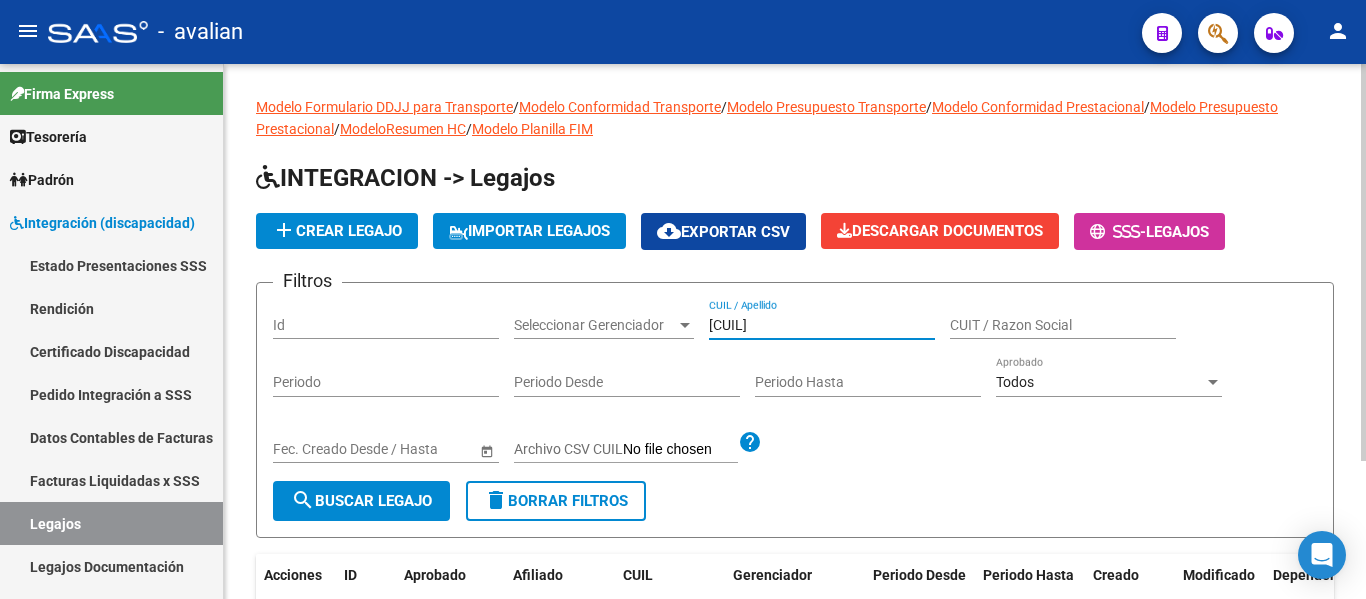 type on "[CUIL]" 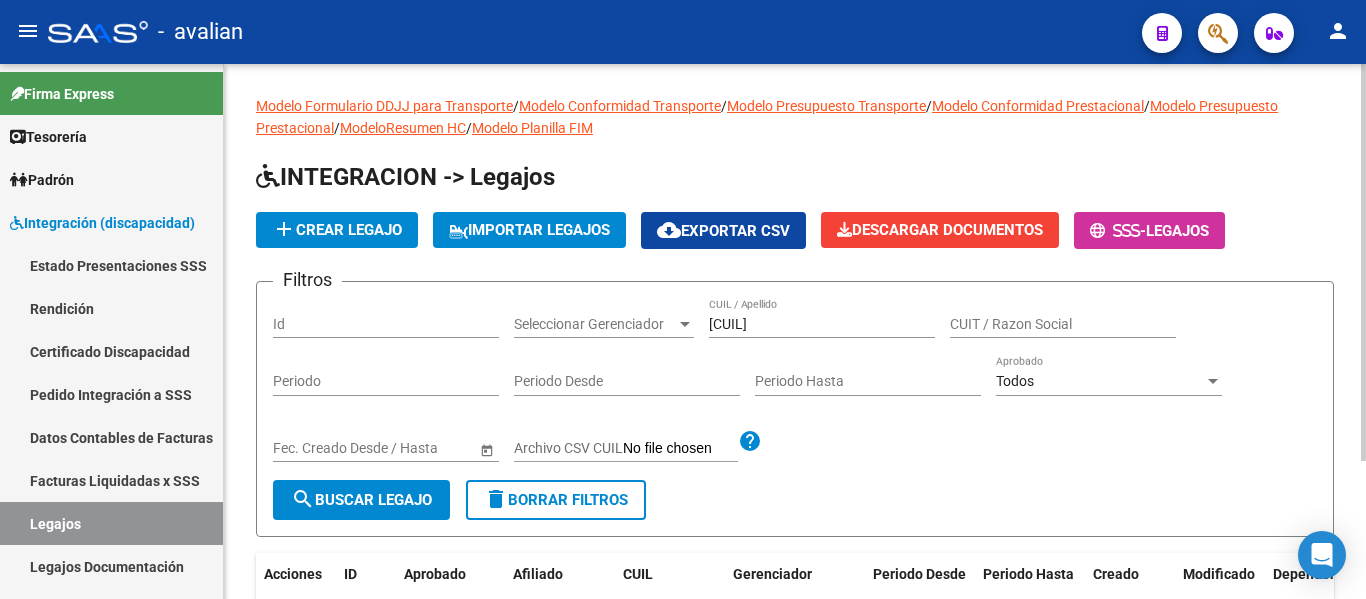 scroll, scrollTop: 0, scrollLeft: 0, axis: both 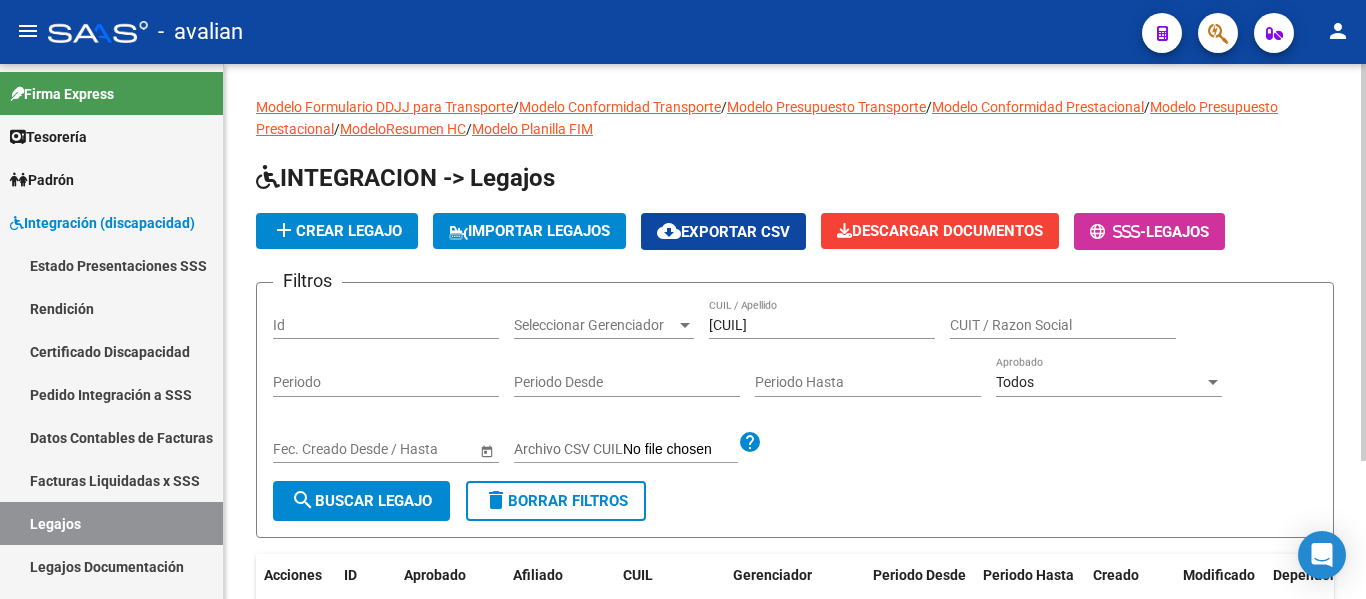 click on "[CUIL]" at bounding box center [822, 325] 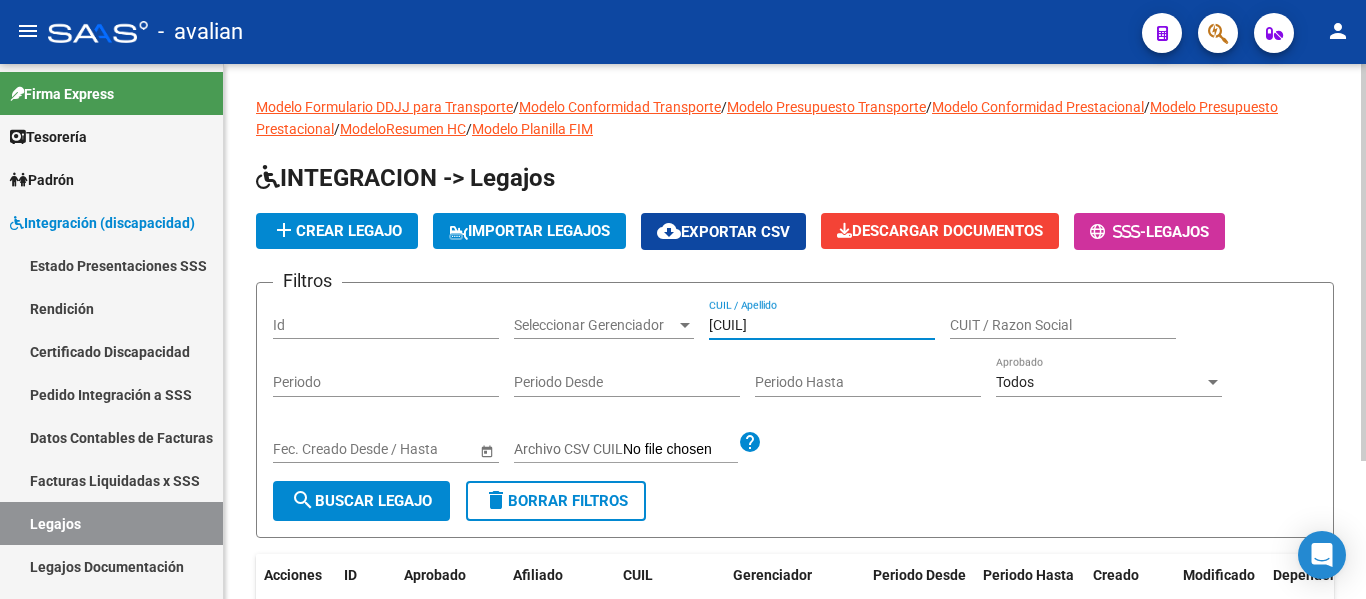 click on "search  Buscar Legajo" 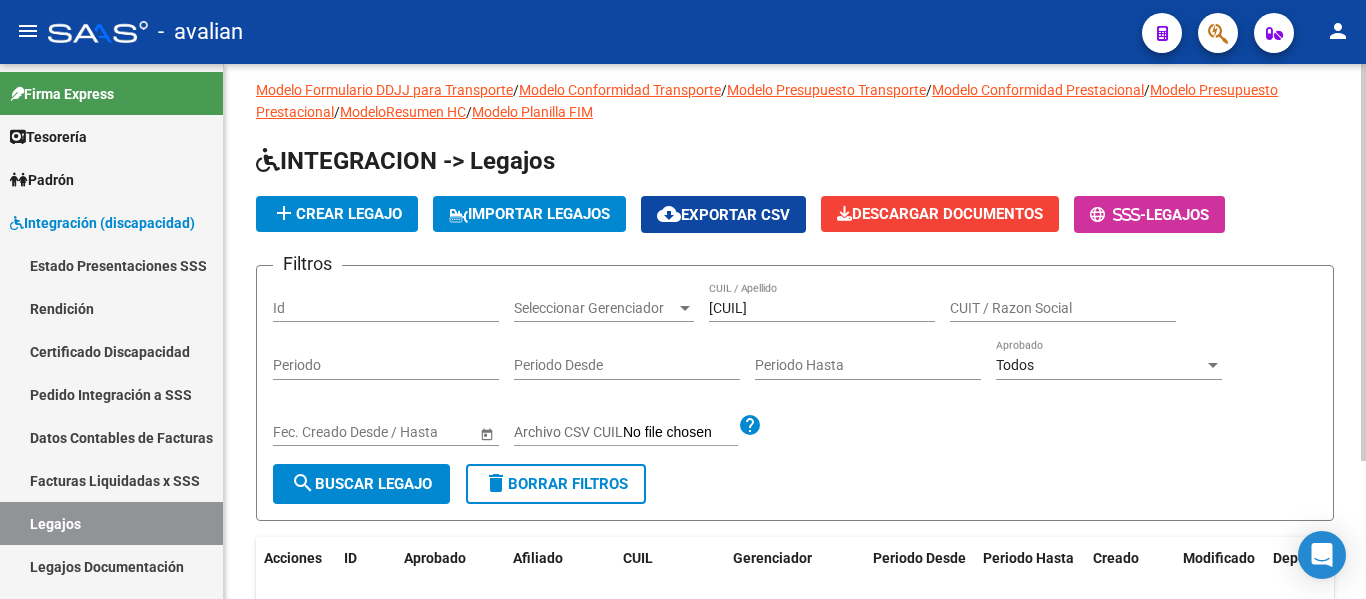 scroll, scrollTop: 0, scrollLeft: 0, axis: both 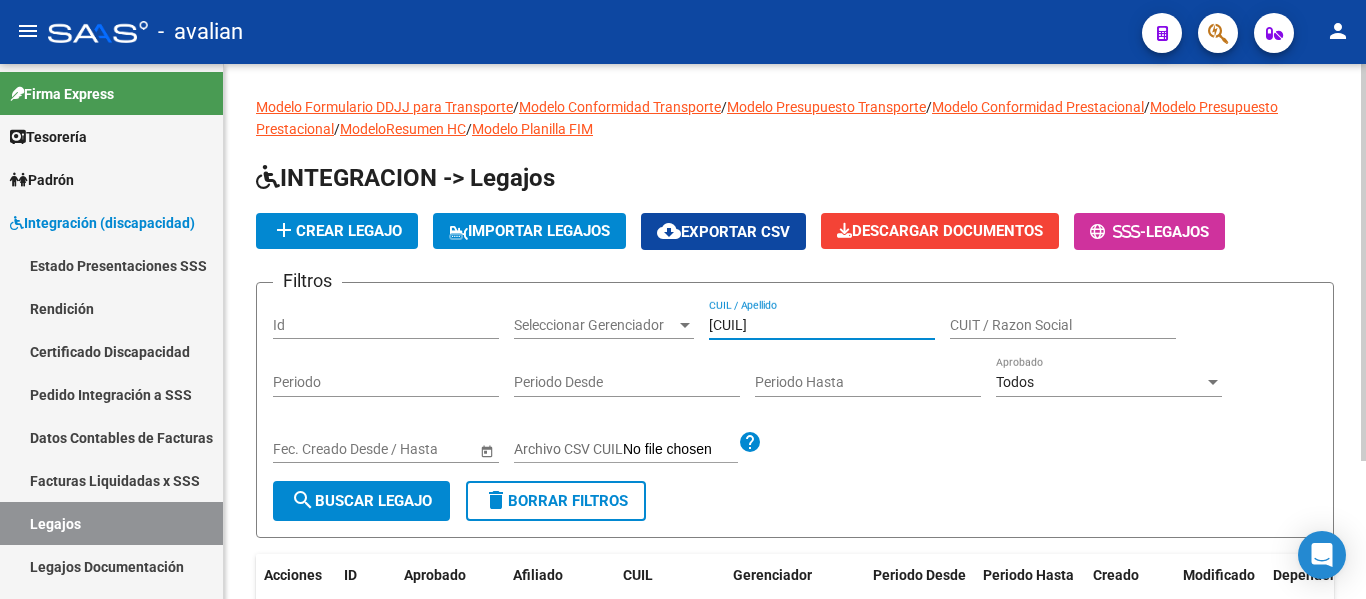 drag, startPoint x: 824, startPoint y: 329, endPoint x: 692, endPoint y: 327, distance: 132.01515 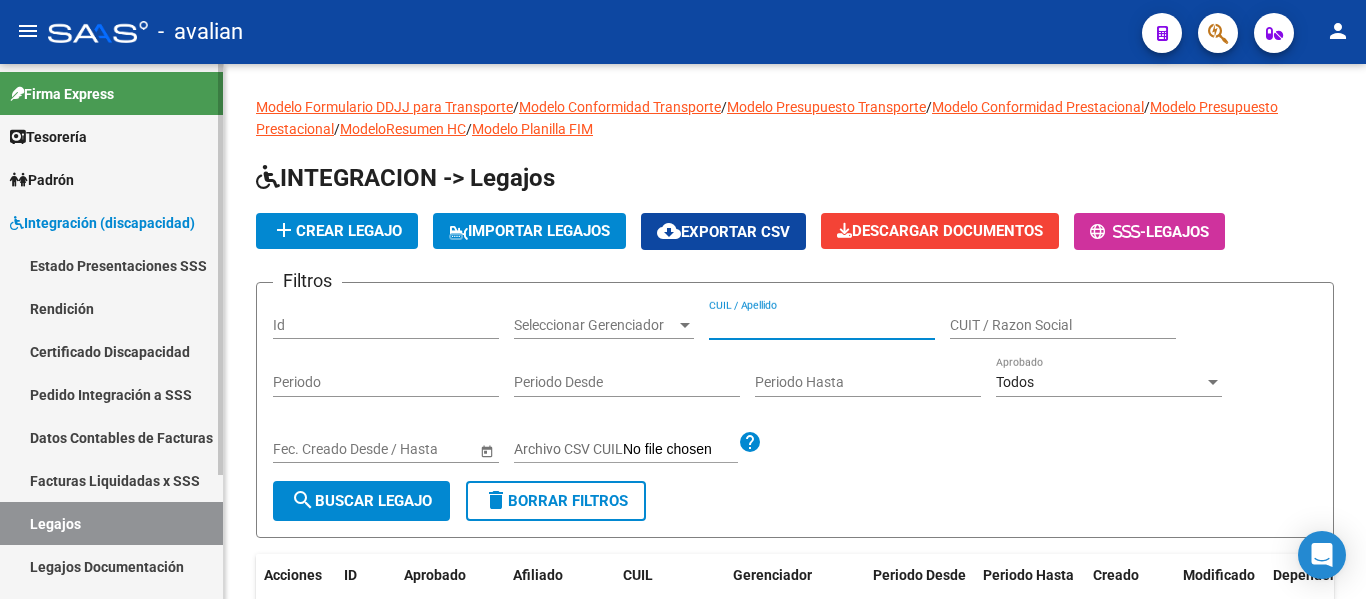 type 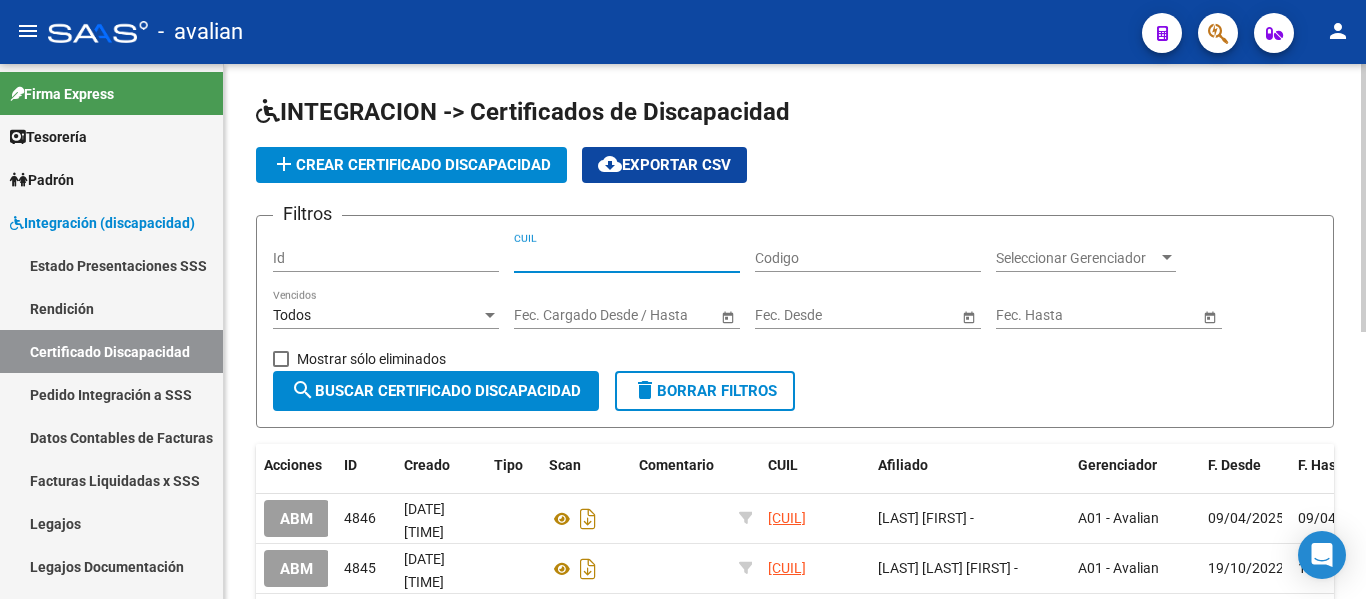 click on "CUIL" at bounding box center [627, 258] 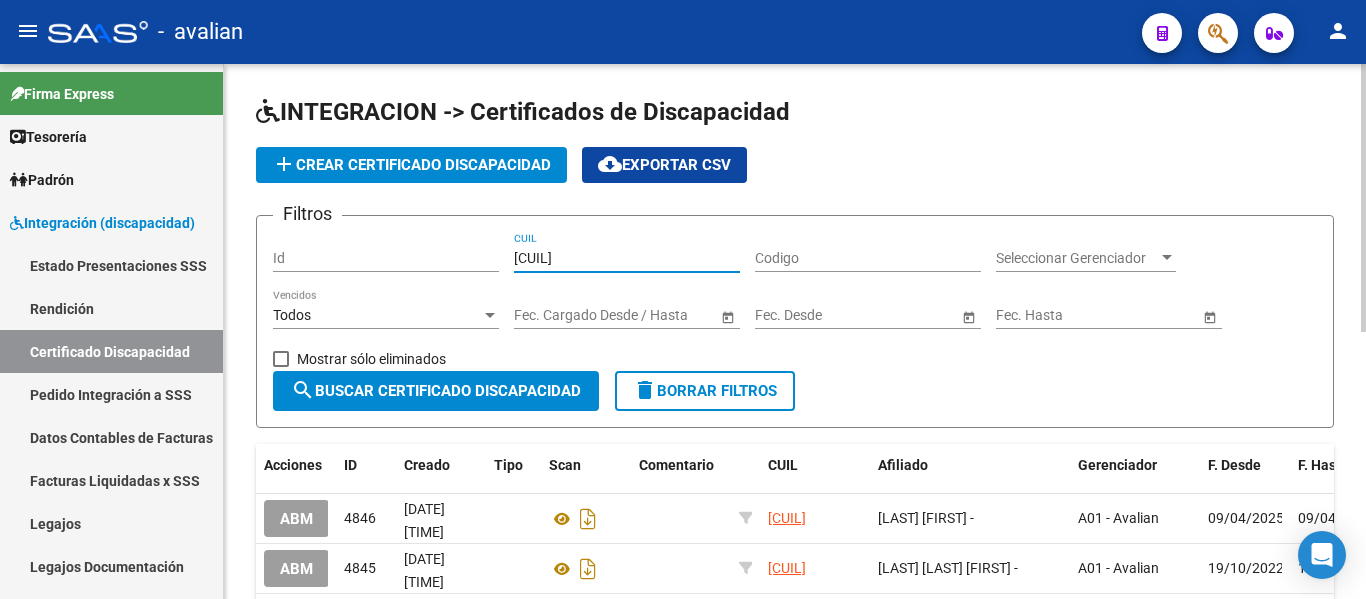 type on "[CUIL]" 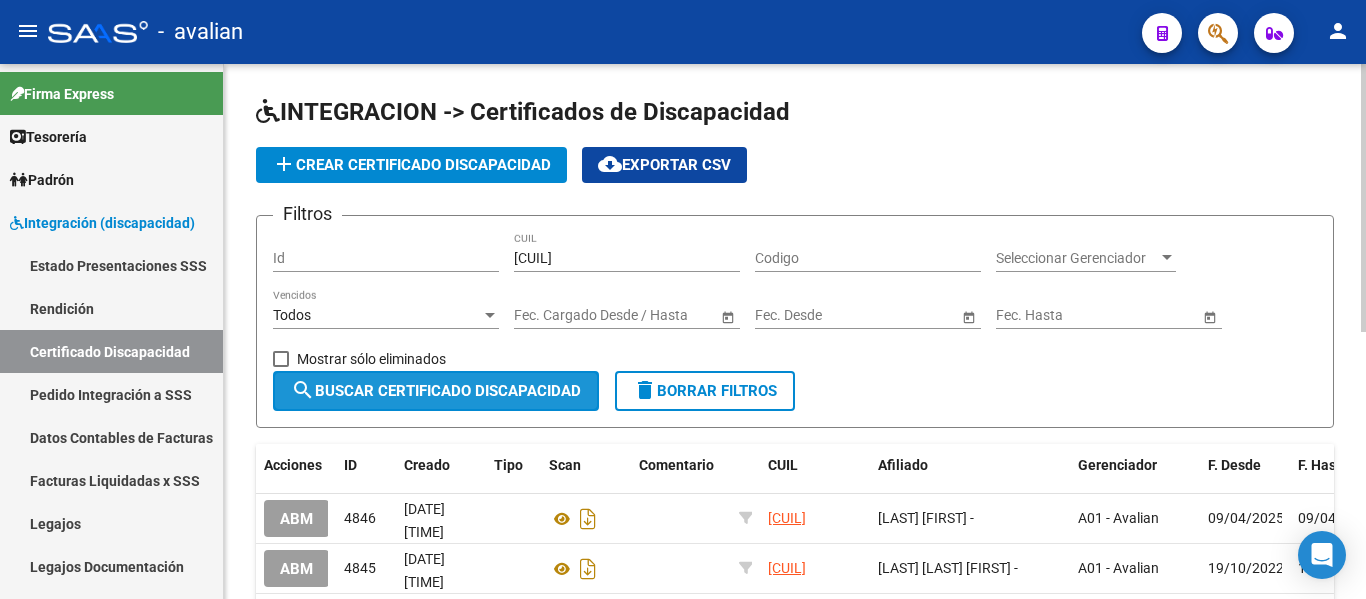 click on "search  Buscar Certificado Discapacidad" 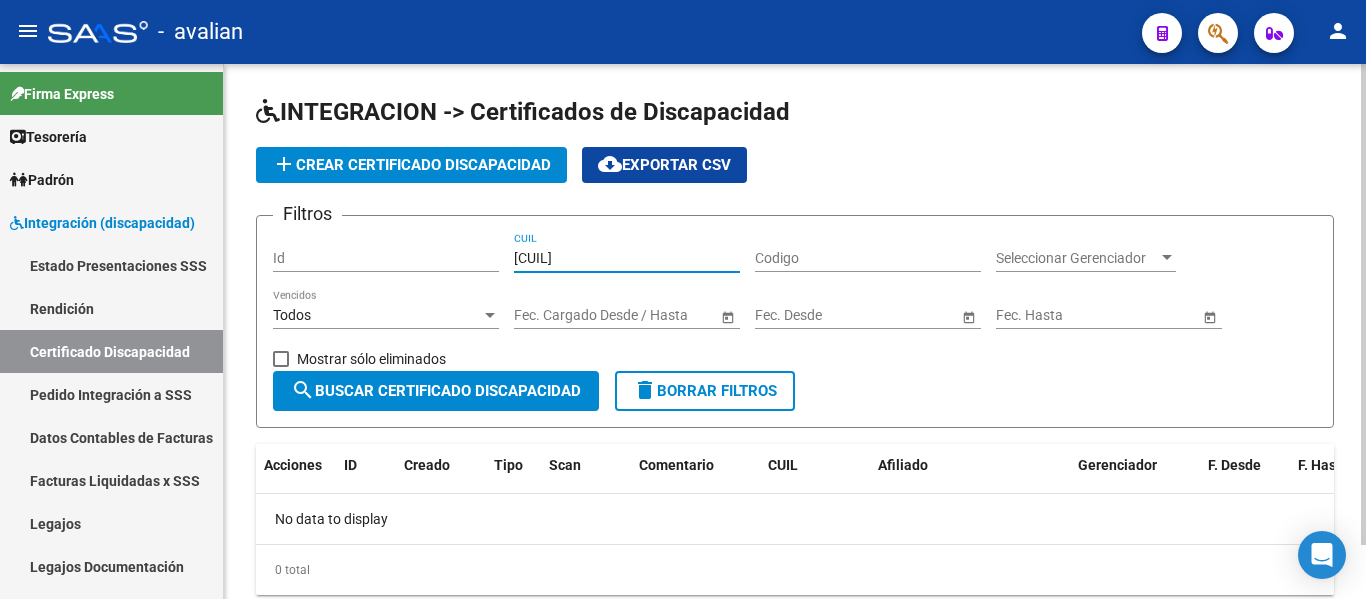 click on "[CUIL]" at bounding box center [627, 258] 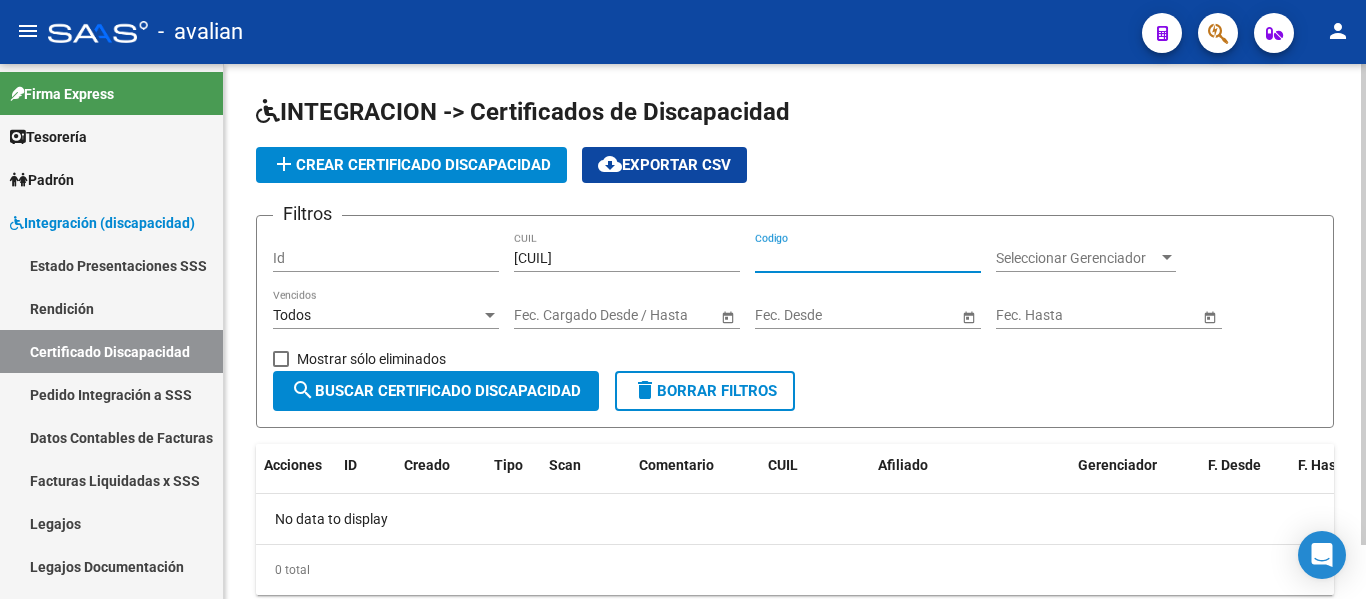 click on "Codigo" at bounding box center [868, 258] 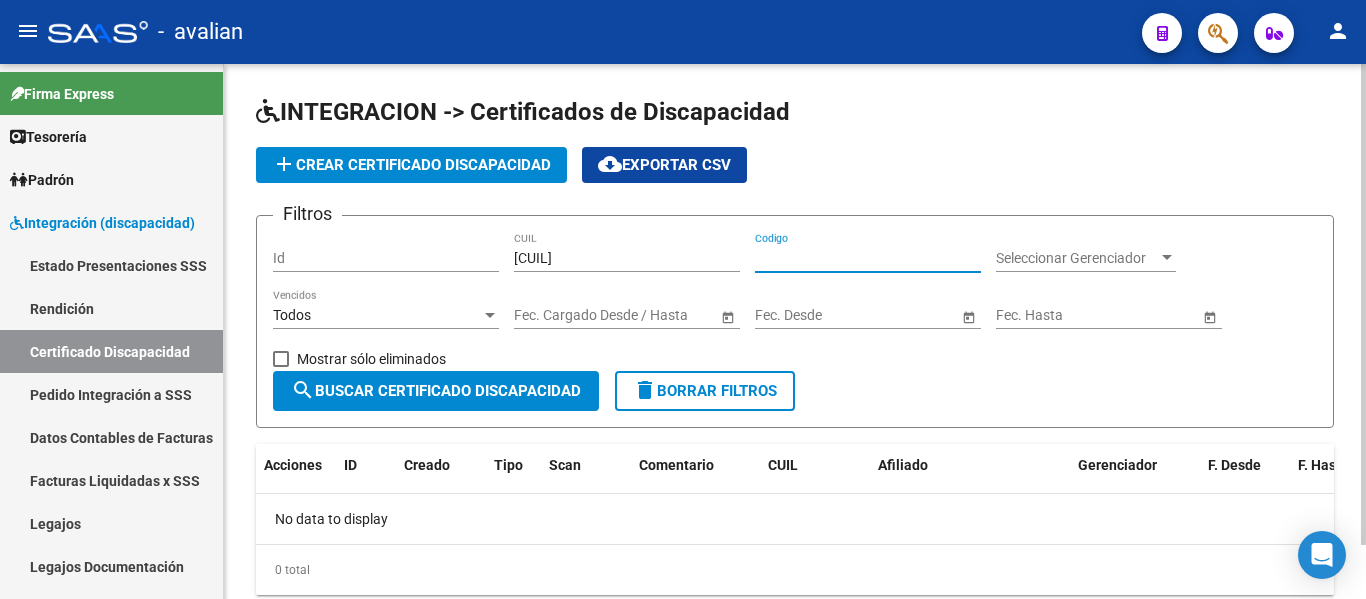 paste on "ARG[CUIL]" 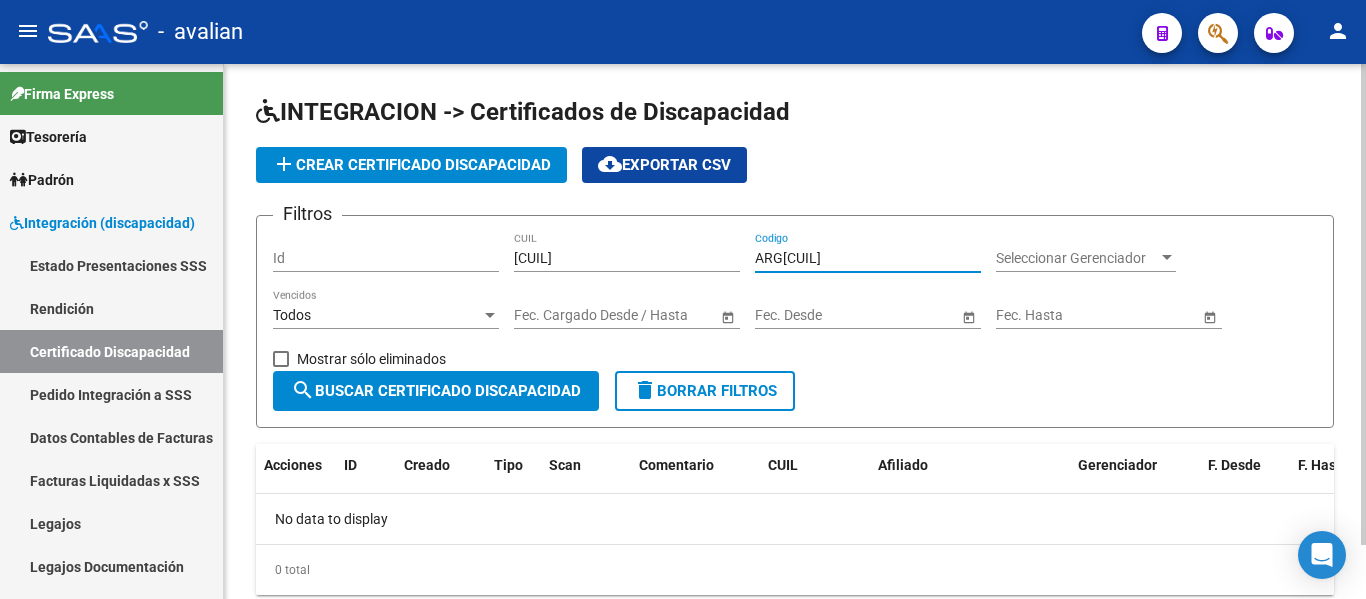 scroll, scrollTop: 0, scrollLeft: 87, axis: horizontal 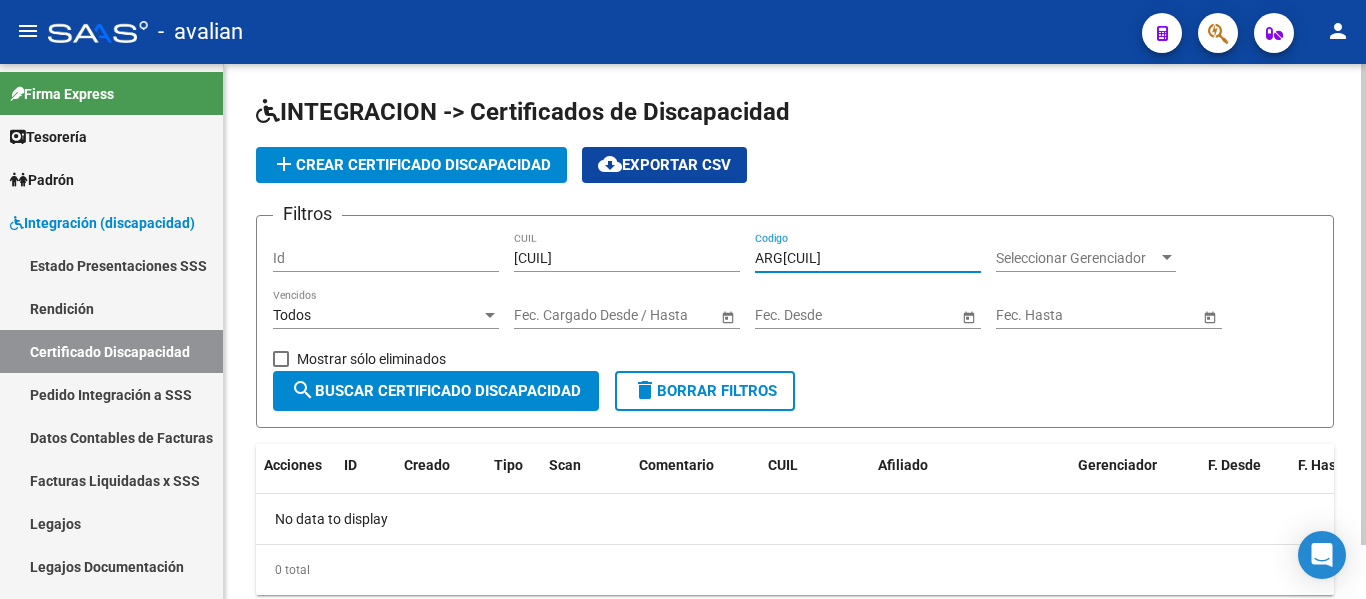 type on "ARG[CUIL]" 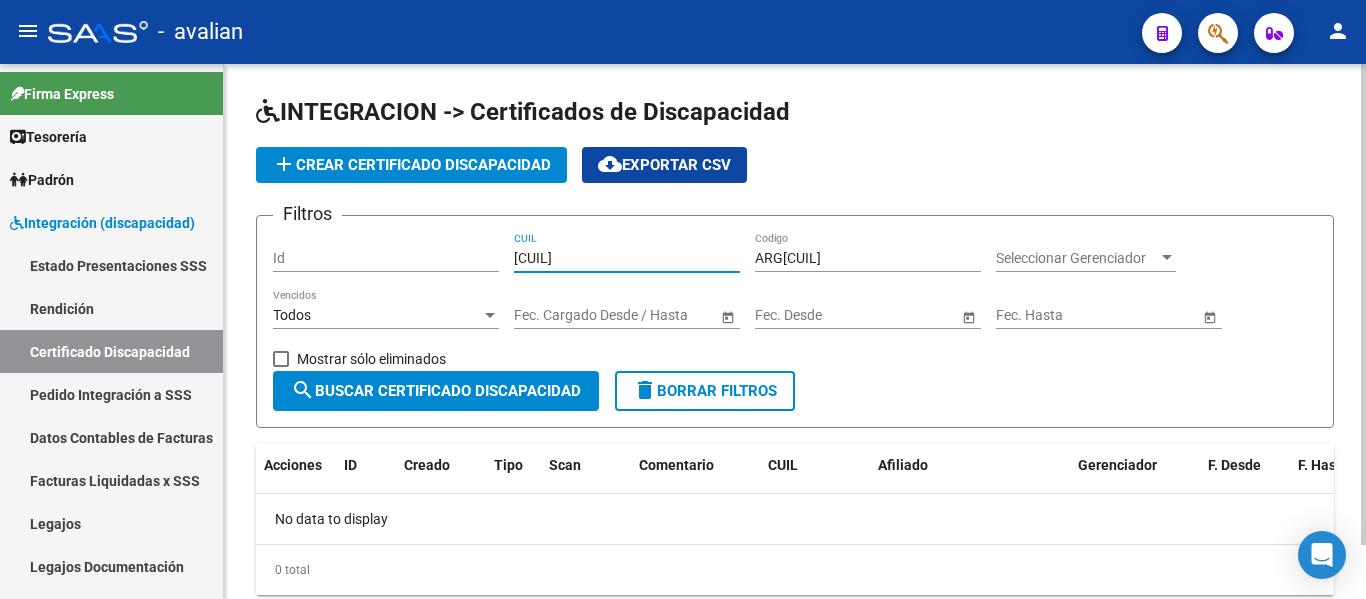drag, startPoint x: 631, startPoint y: 266, endPoint x: 505, endPoint y: 255, distance: 126.47925 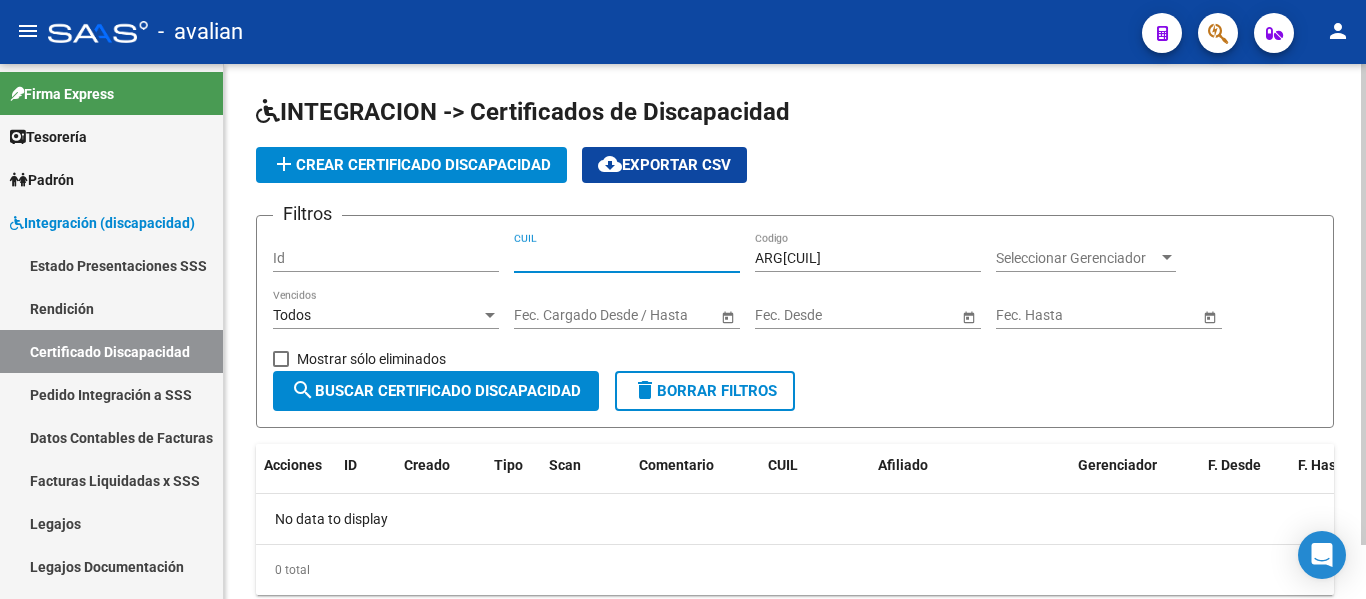 type 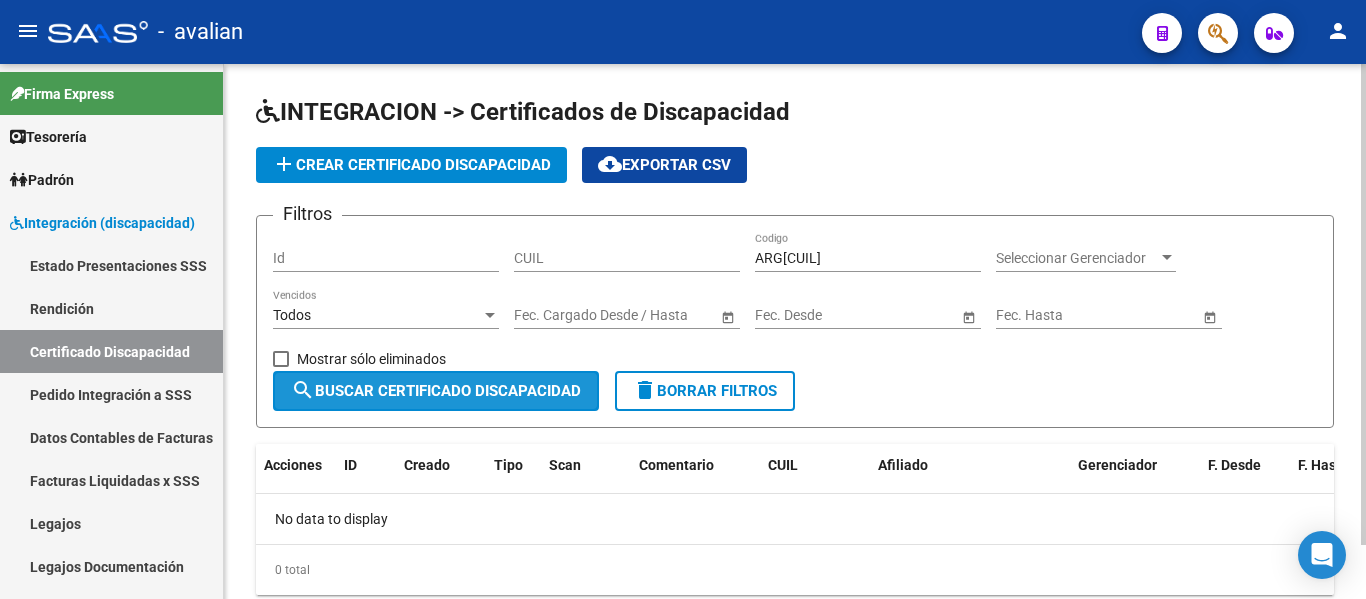 click on "search  Buscar Certificado Discapacidad" 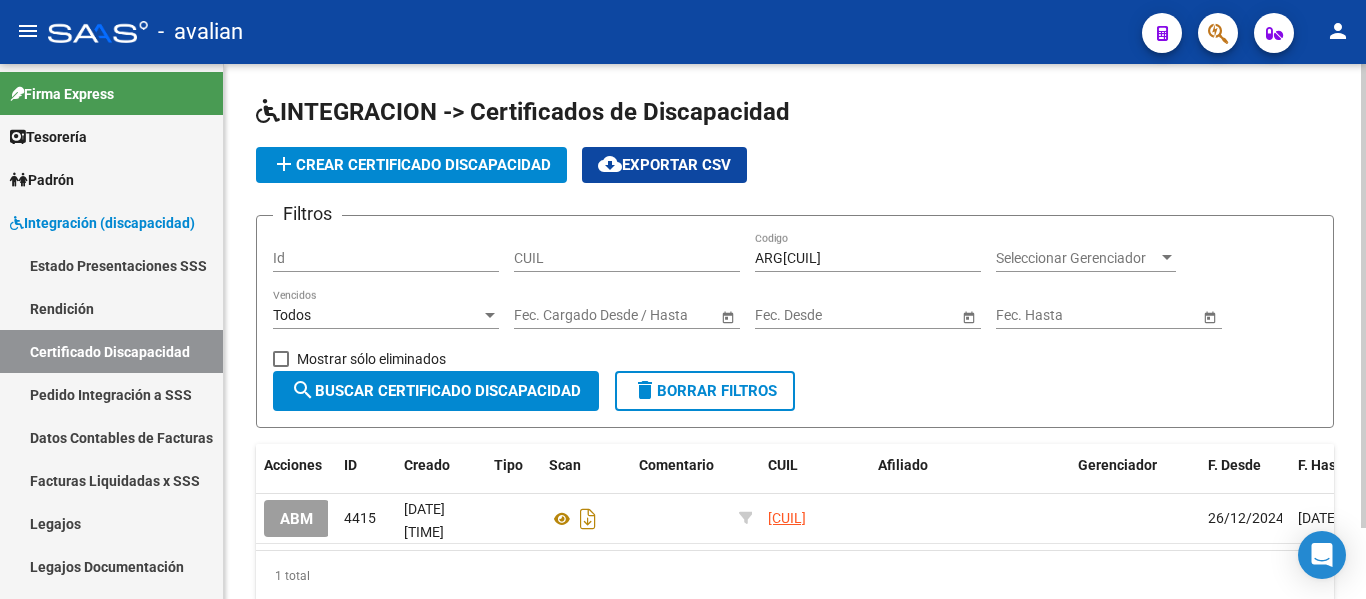 scroll, scrollTop: 82, scrollLeft: 0, axis: vertical 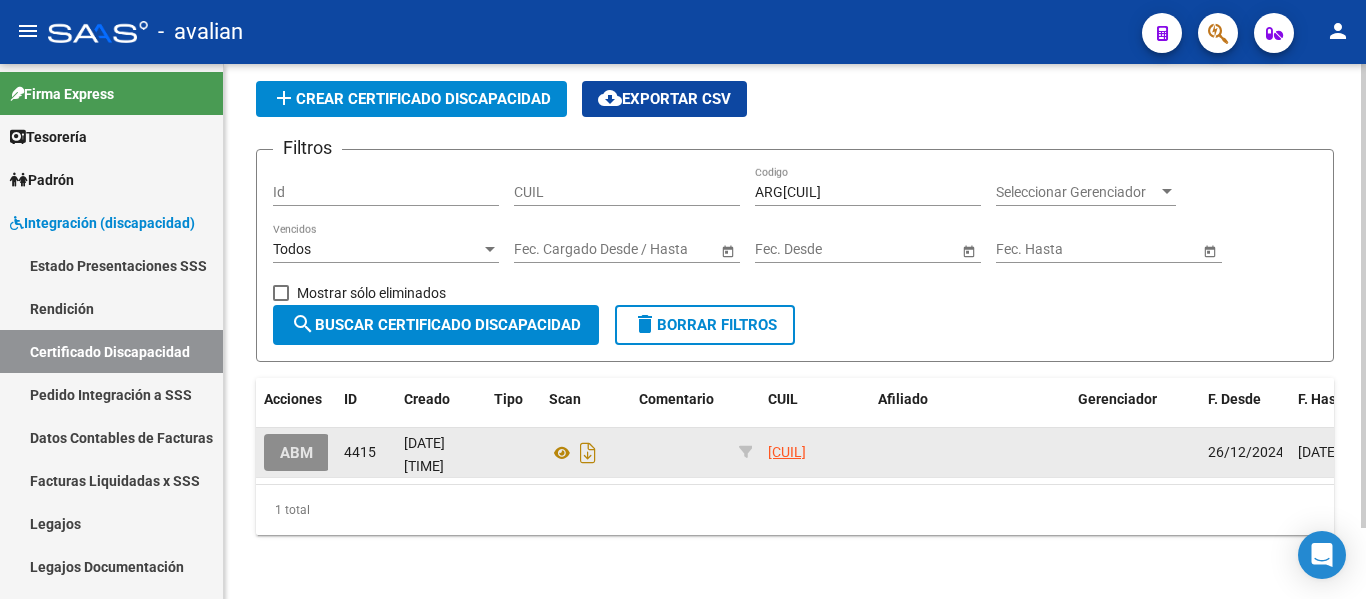 click on "ABM" 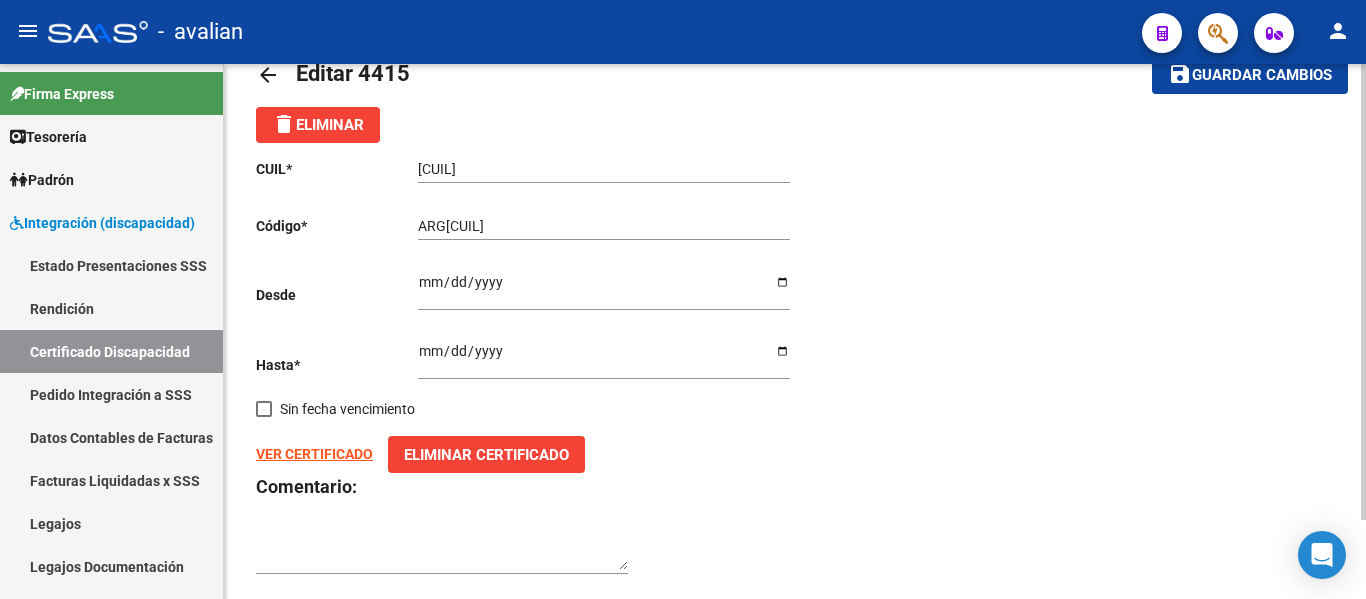 scroll, scrollTop: 93, scrollLeft: 0, axis: vertical 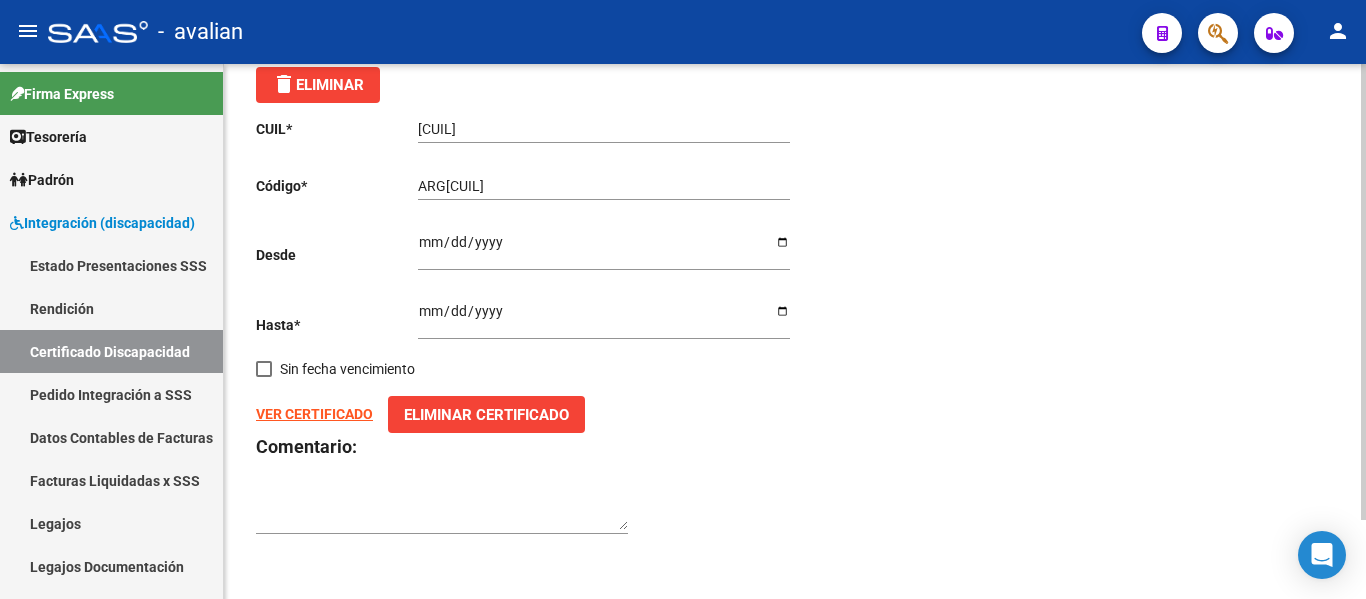 click on "VER CERTIFICADO" 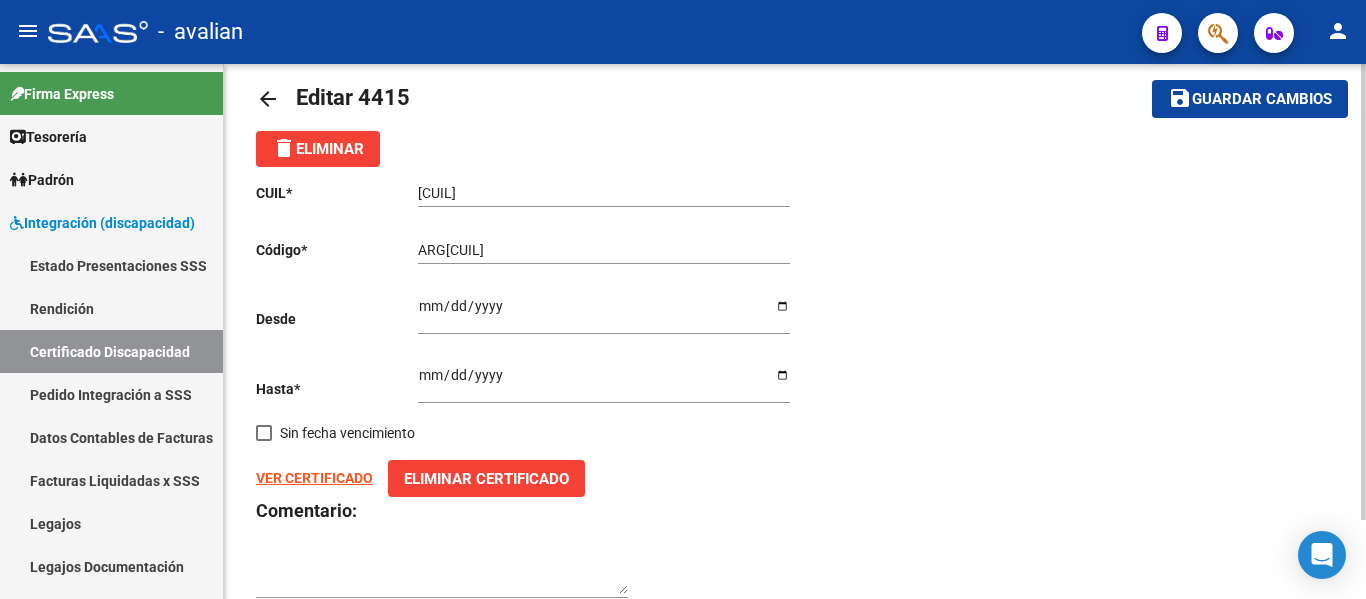 scroll, scrollTop: 0, scrollLeft: 0, axis: both 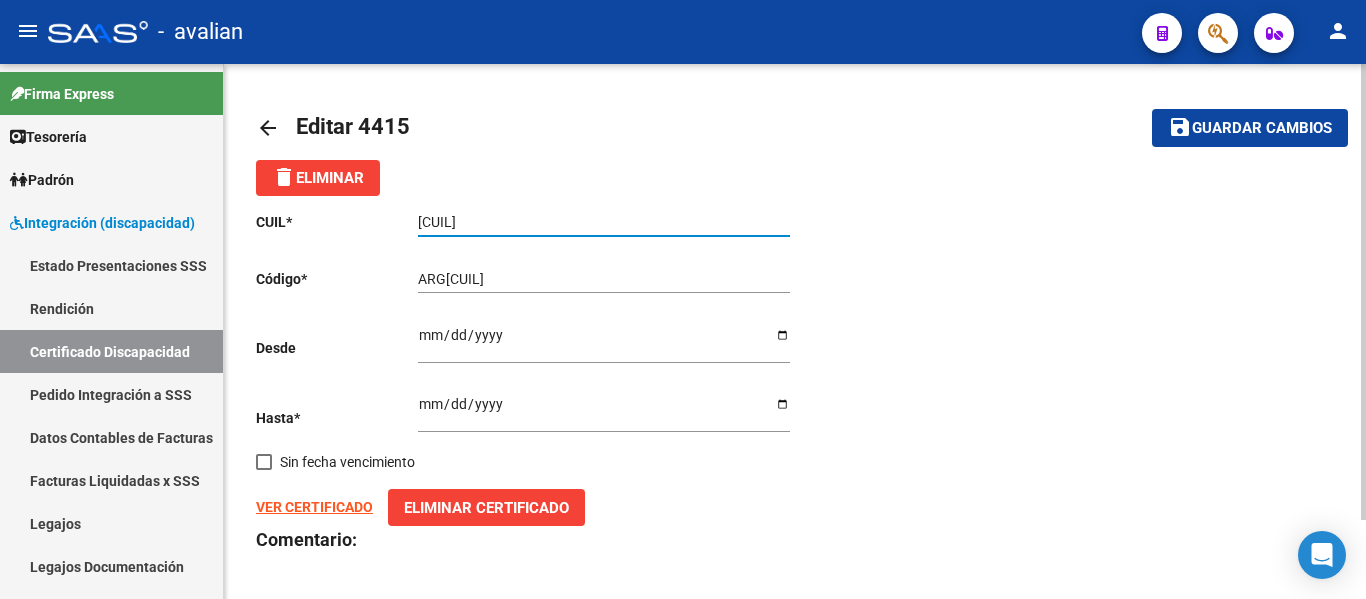 drag, startPoint x: 529, startPoint y: 214, endPoint x: 398, endPoint y: 229, distance: 131.85599 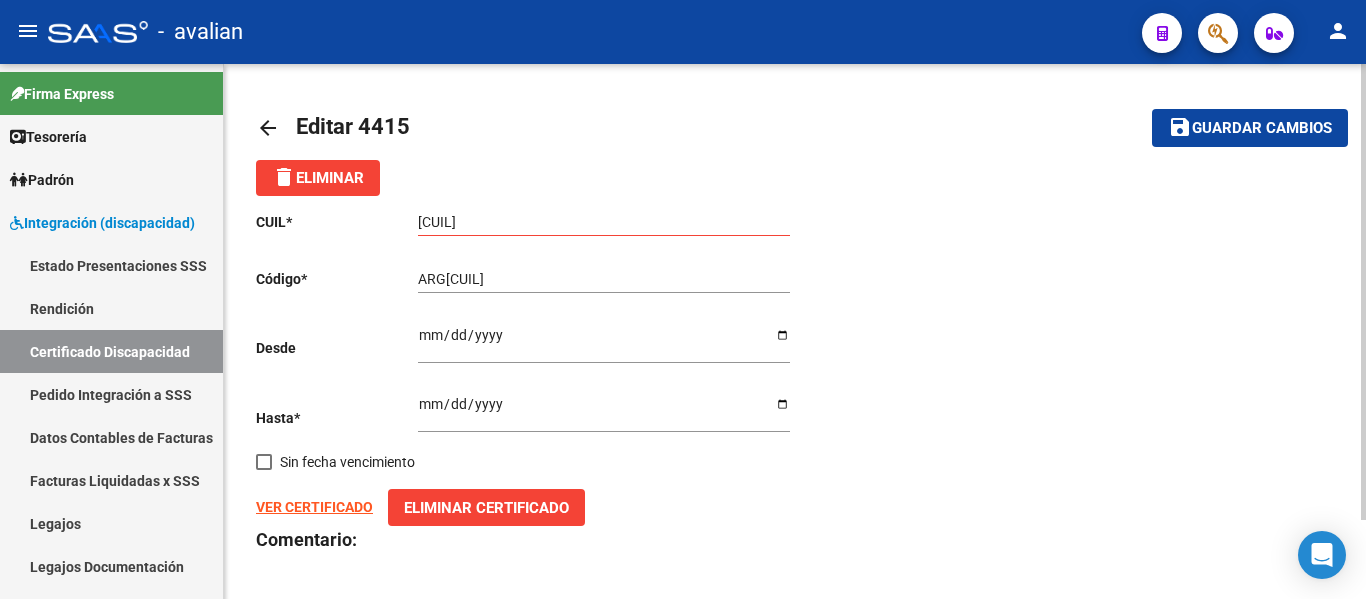click on "arrow_back" 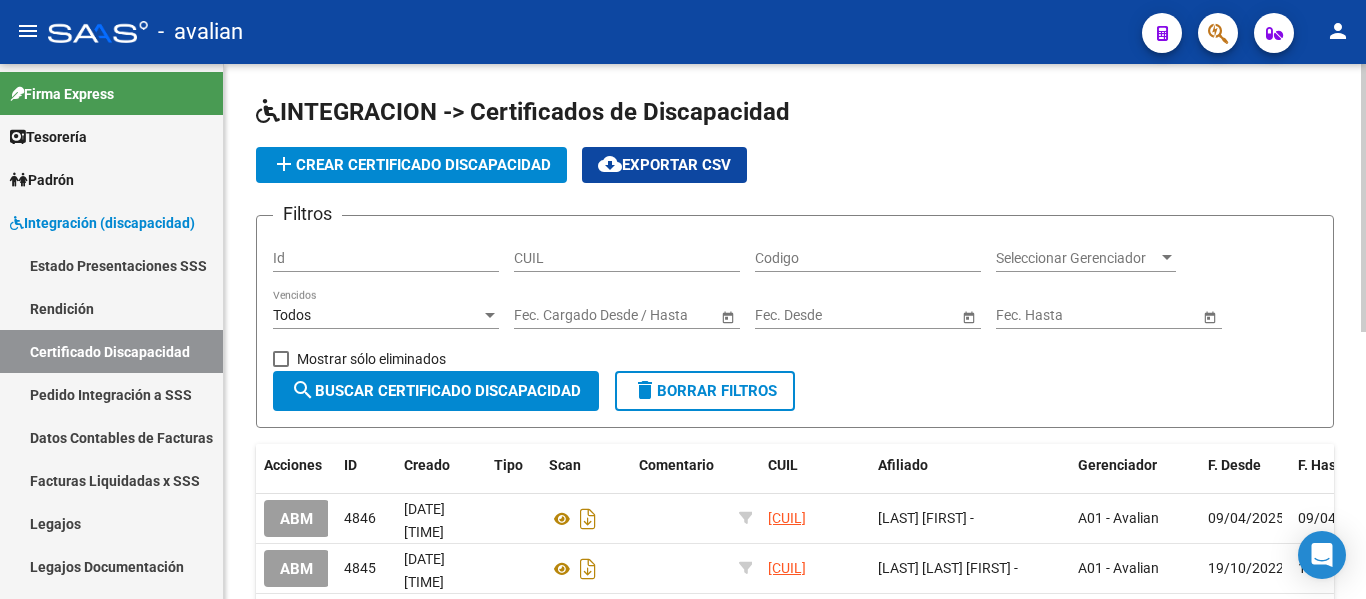 click on "CUIL" 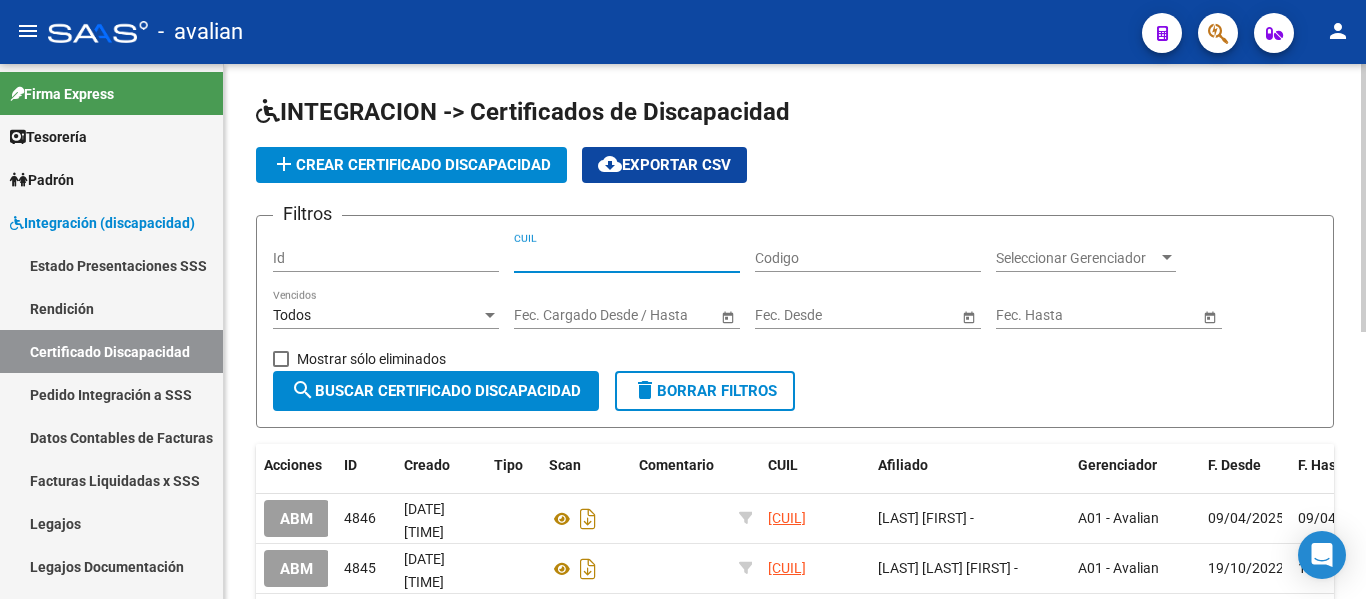 paste on "[CUIL]" 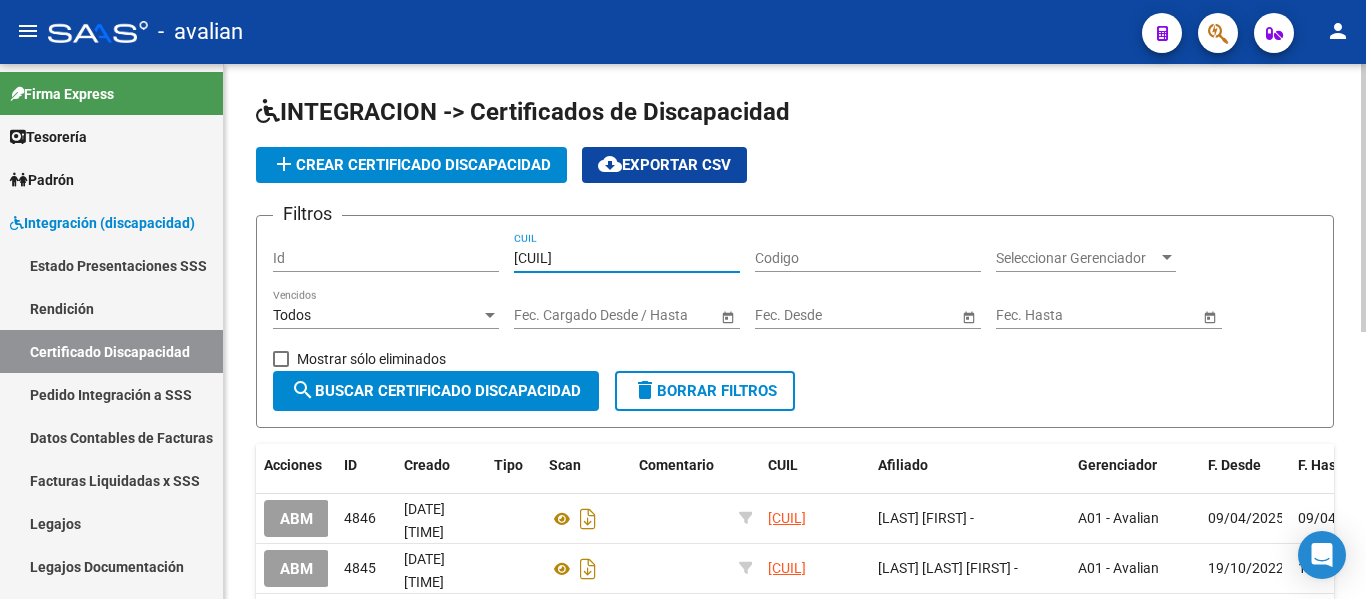 type on "[CUIL]" 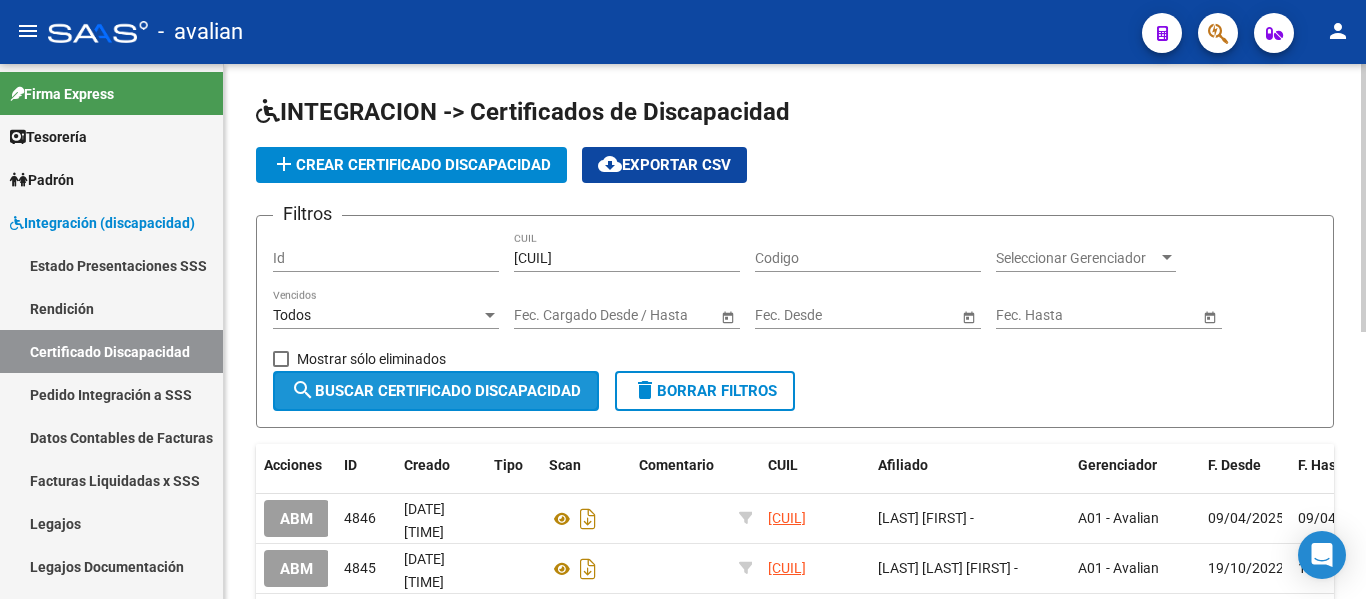 click on "search  Buscar Certificado Discapacidad" 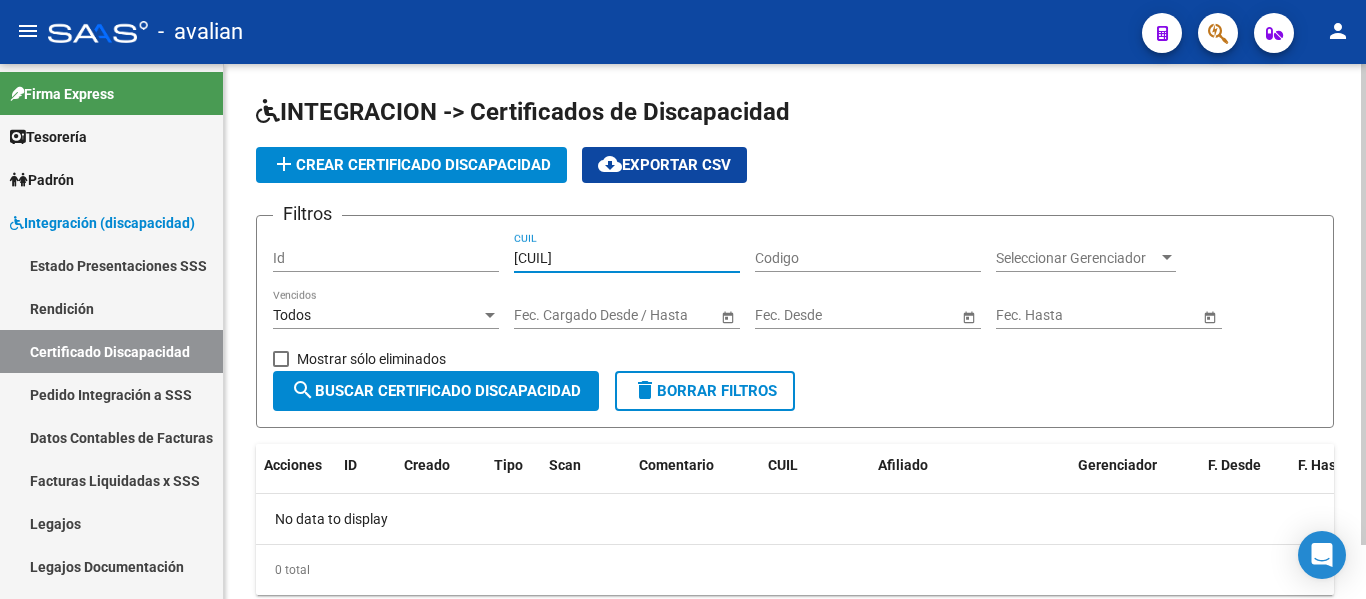 drag, startPoint x: 622, startPoint y: 257, endPoint x: 486, endPoint y: 257, distance: 136 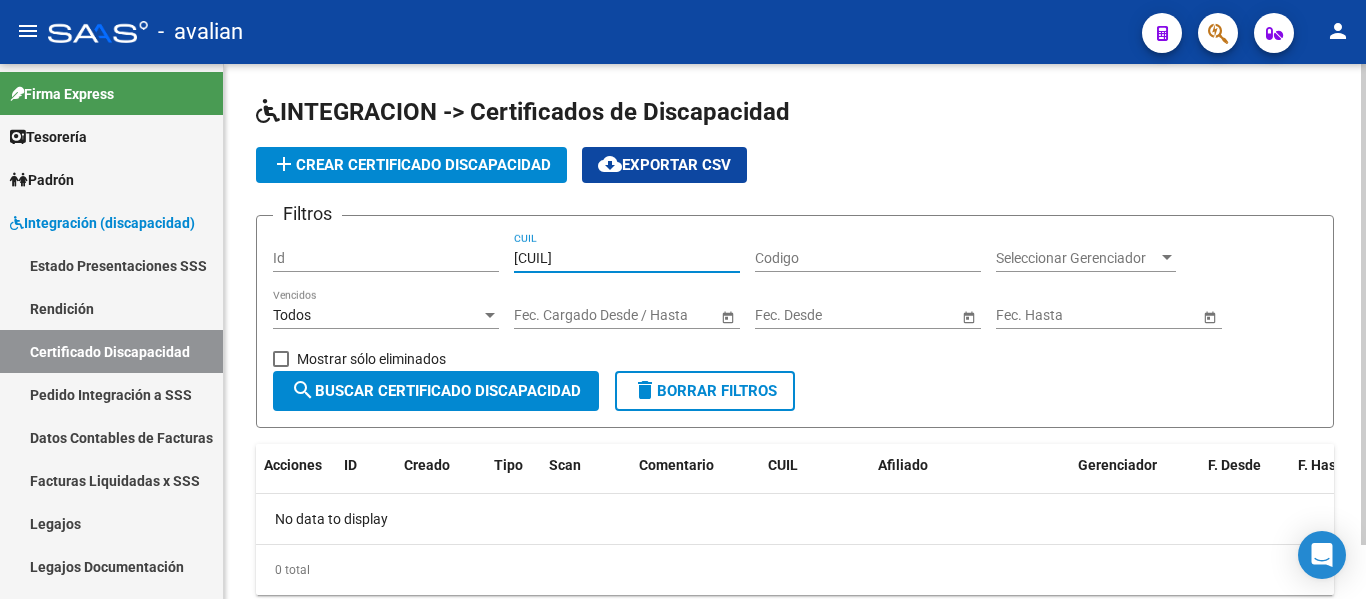click on "Filtros Id [CUIL] CUIL Codigo Seleccionar Gerenciador Seleccionar Gerenciador Todos Vencidos Start date – End date Fec. Cargado Desde / Hasta Start date – End date Fec. Desde Start date – End date Fec. Hasta   Mostrar sólo eliminados" 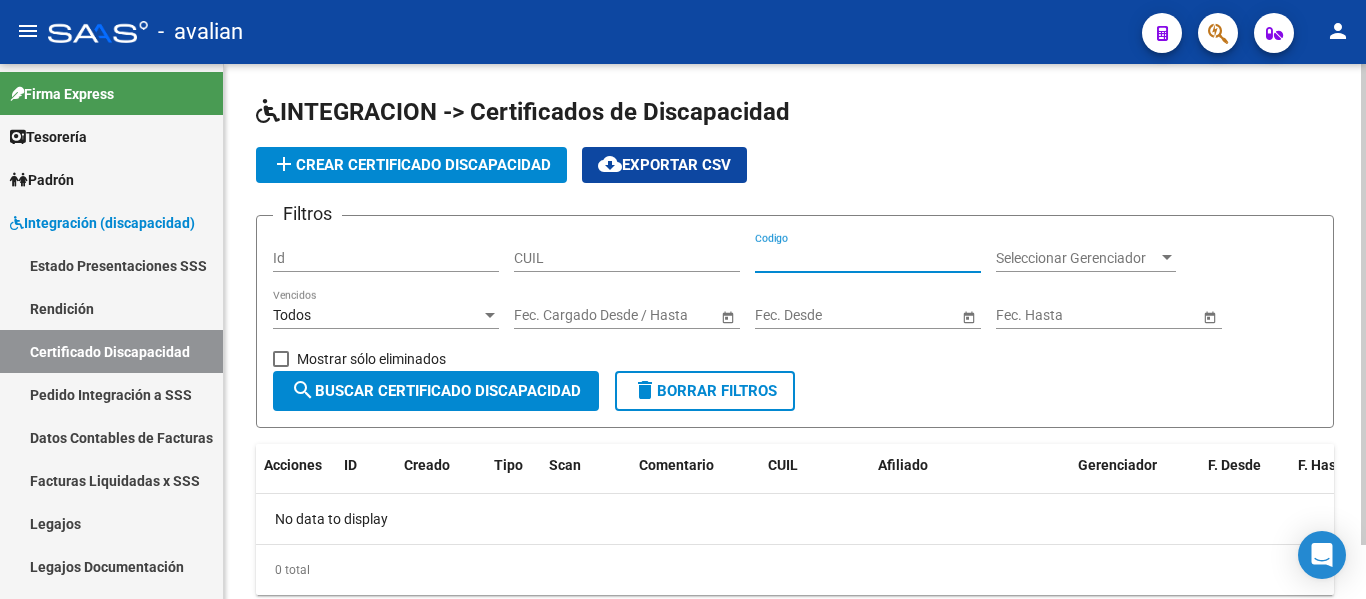 click on "Codigo" at bounding box center [868, 258] 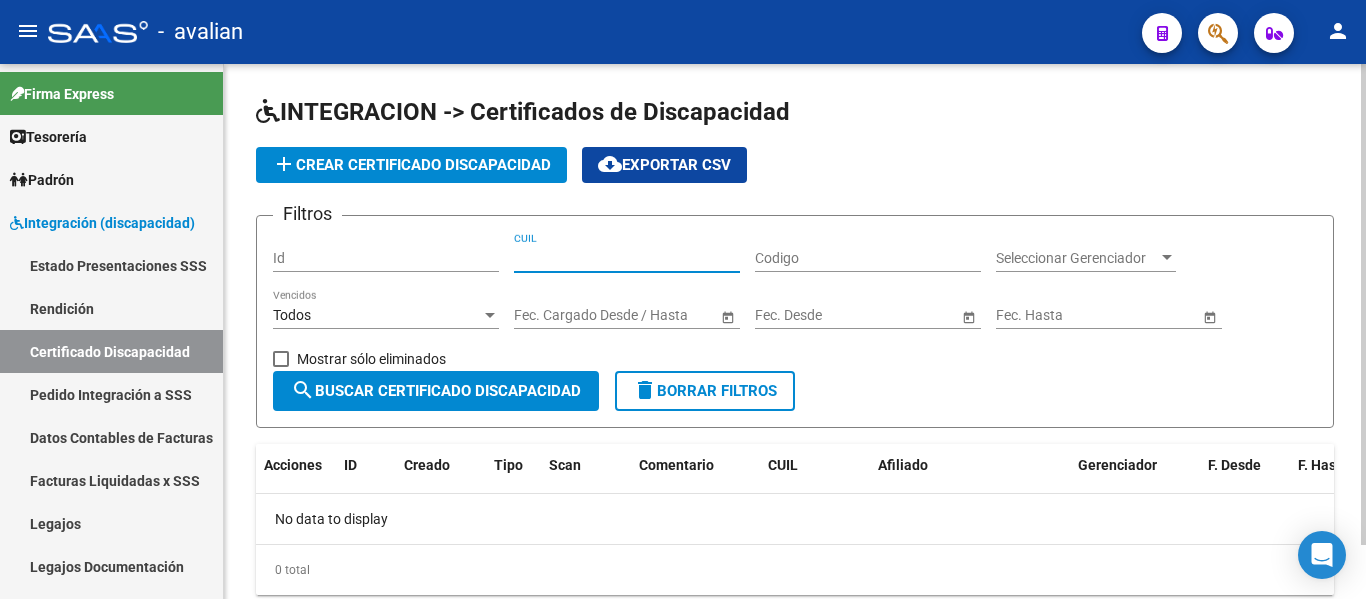 paste on "[CUIL]" 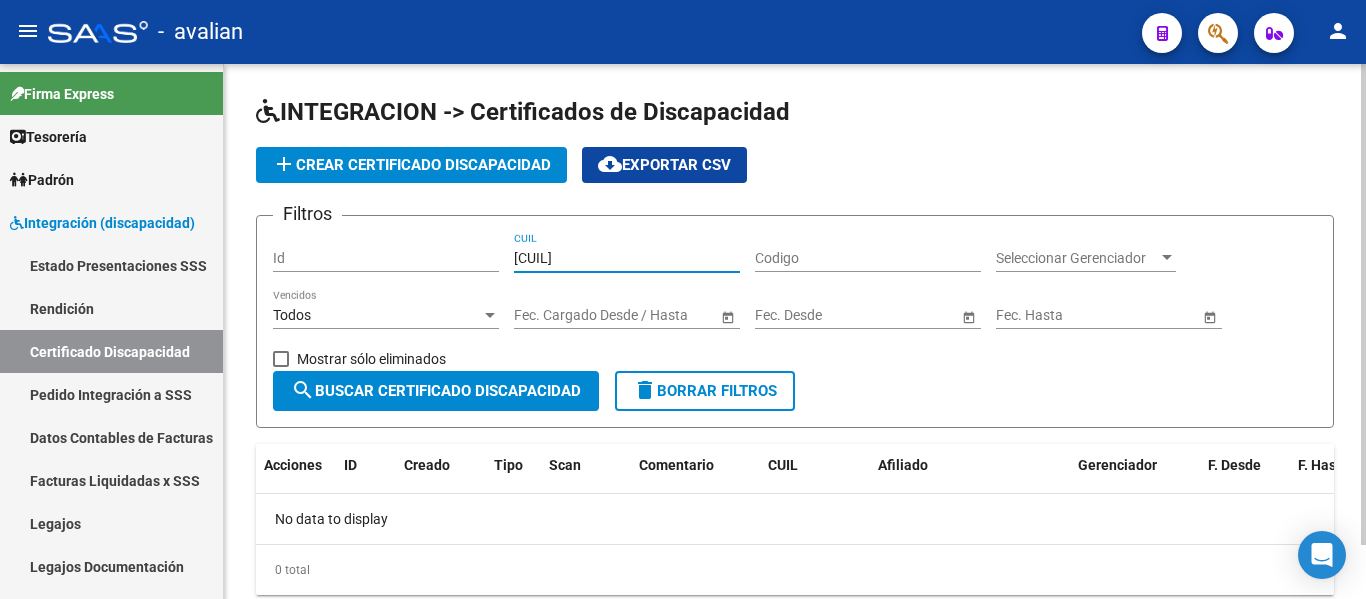 type on "[CUIL]" 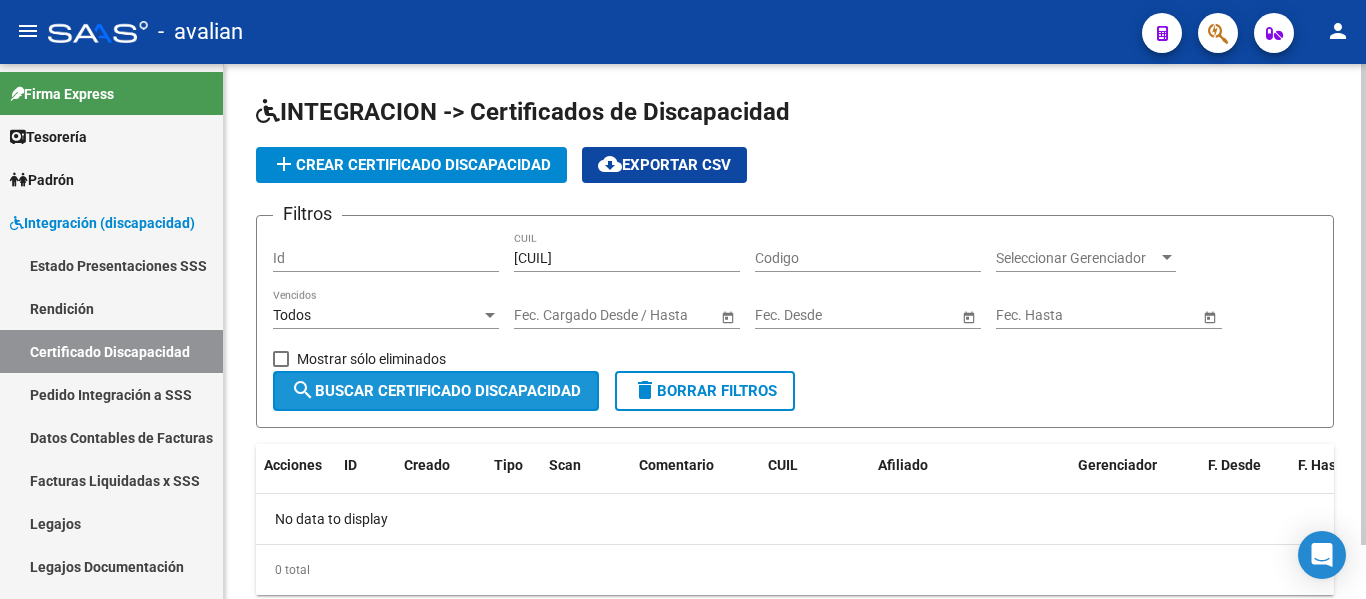 click on "search  Buscar Certificado Discapacidad" 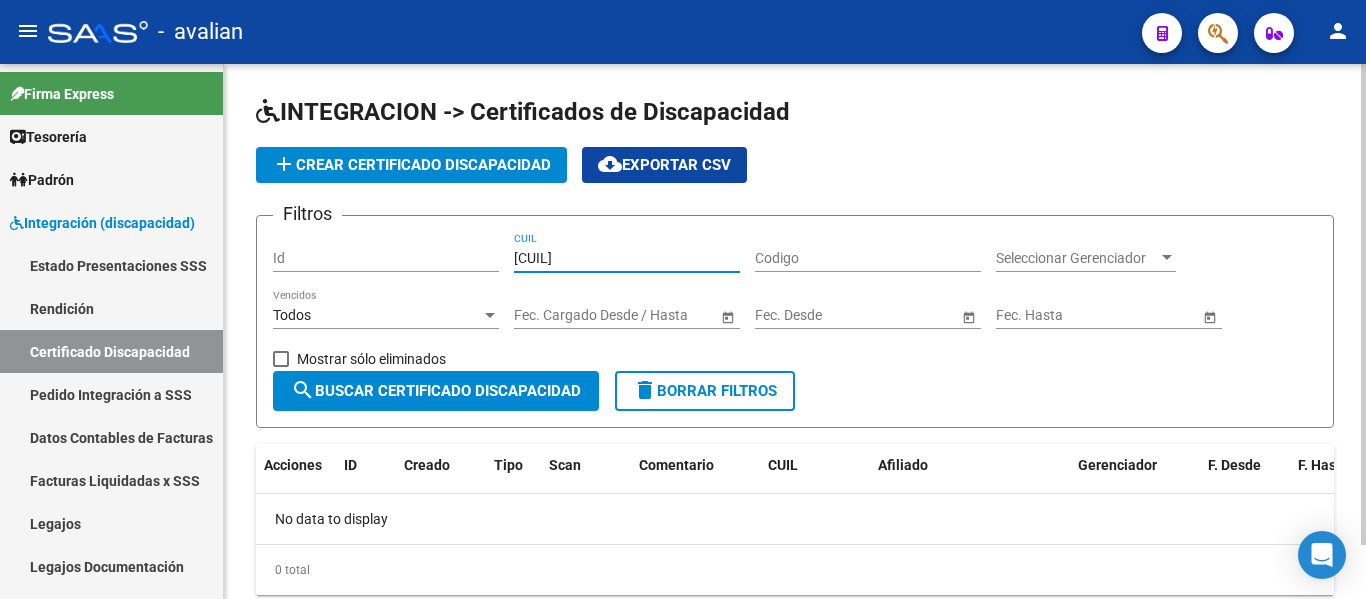 drag, startPoint x: 629, startPoint y: 264, endPoint x: 480, endPoint y: 267, distance: 149.0302 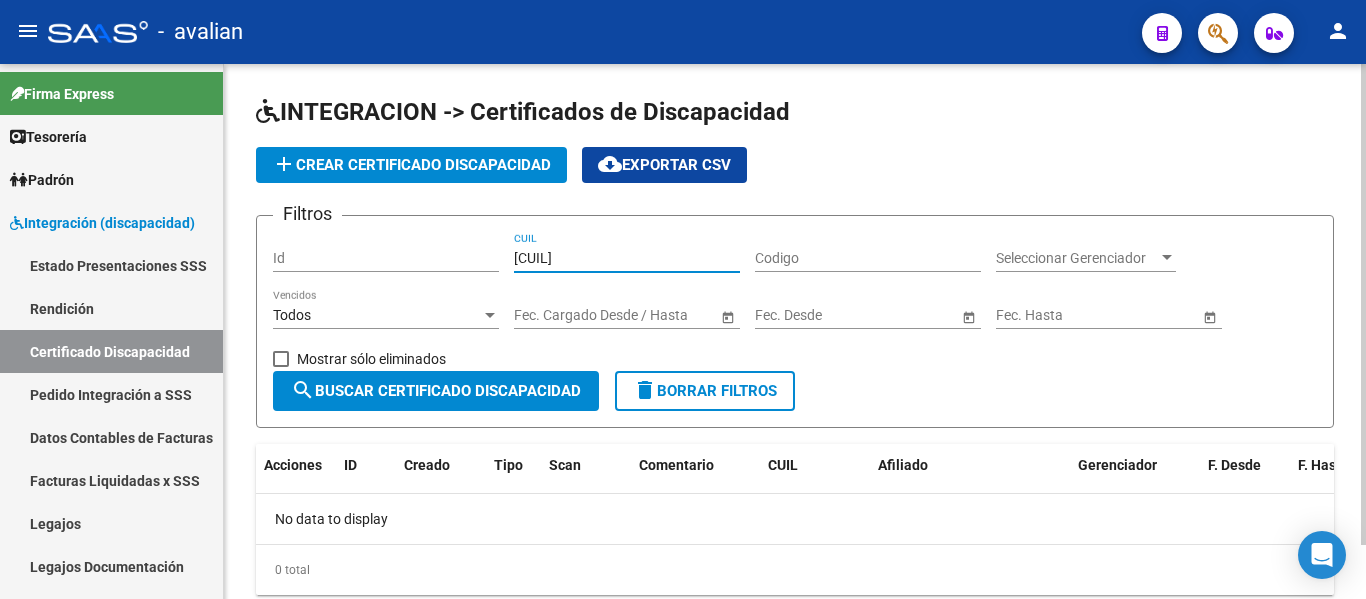 click on "Filtros Id [CUIL] CUIL Codigo Seleccionar Gerenciador Seleccionar Gerenciador Todos Vencidos Start date – End date Fec. Cargado Desde / Hasta Start date – End date Fec. Desde Start date – End date Fec. Hasta   Mostrar sólo eliminados" 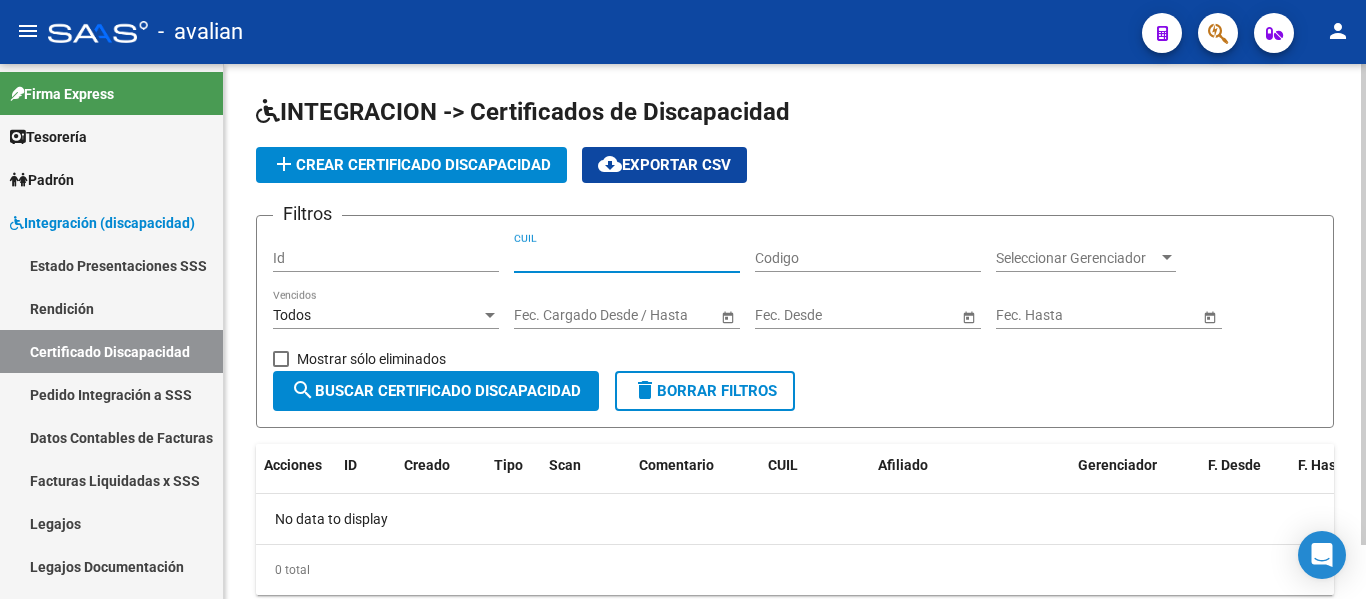 type 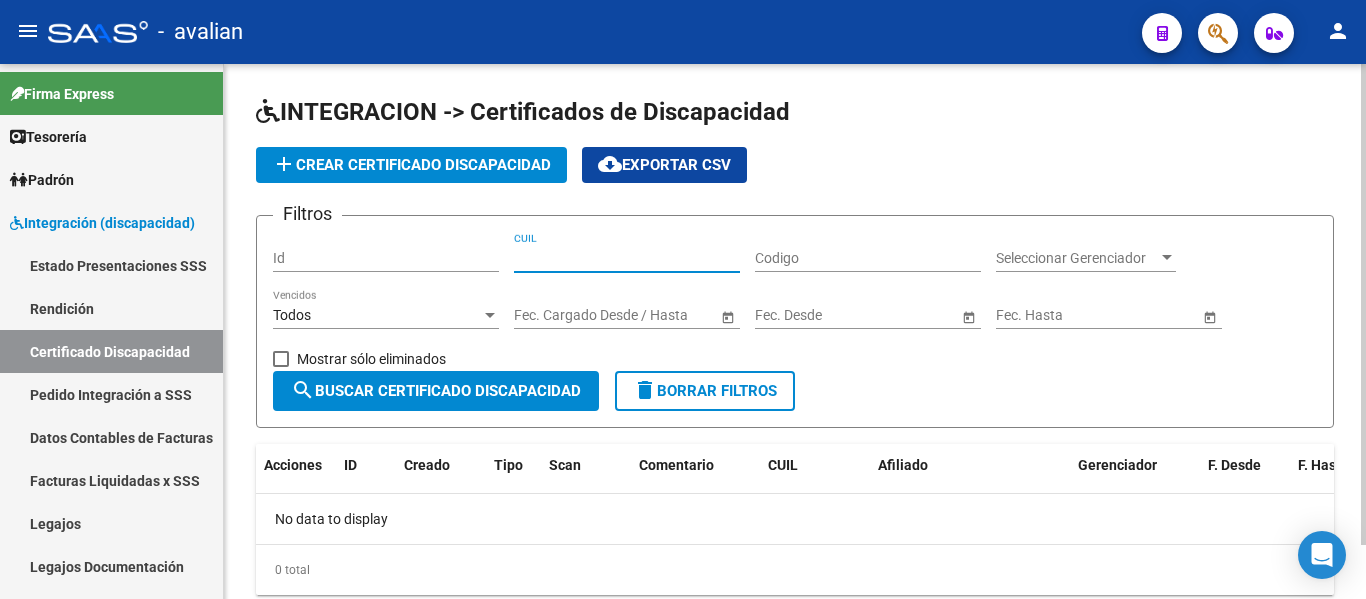 click on "Codigo" at bounding box center [868, 258] 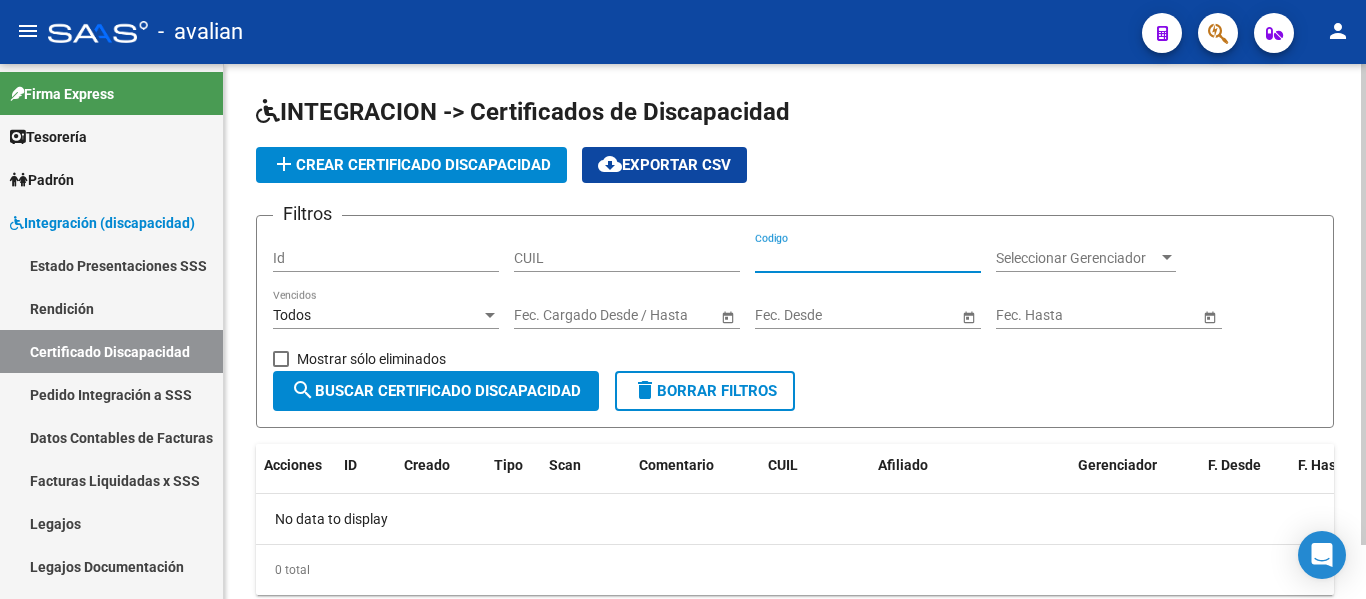 paste on "ARG[CUIL]" 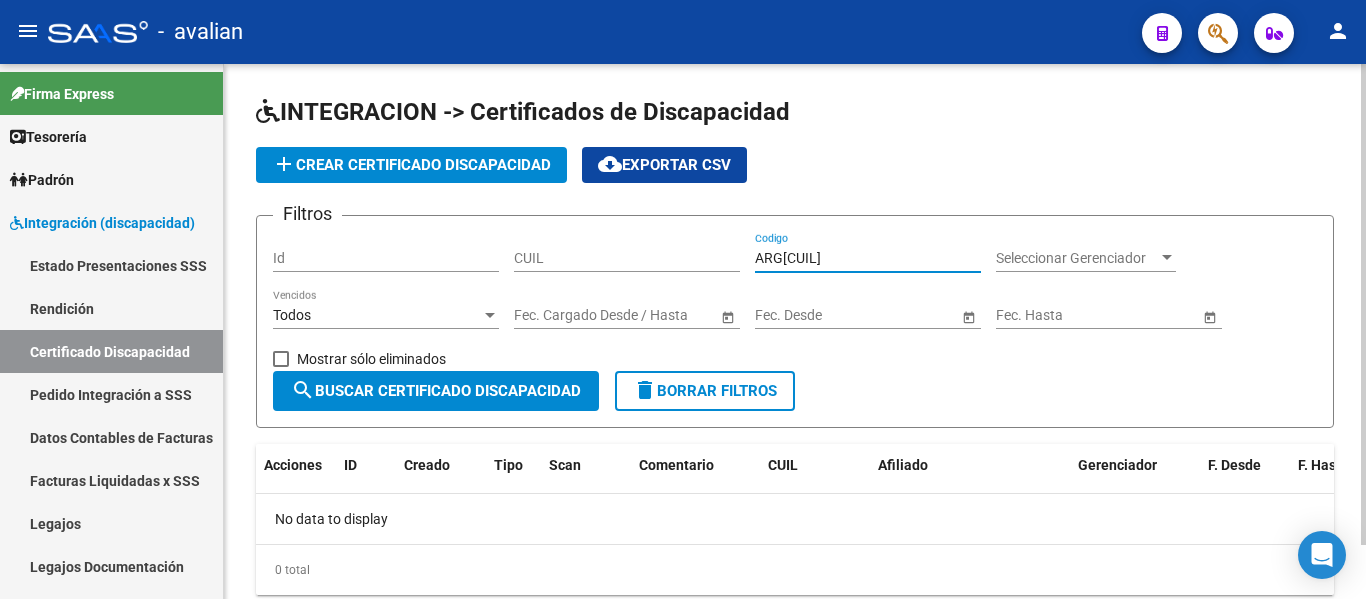 scroll, scrollTop: 0, scrollLeft: 87, axis: horizontal 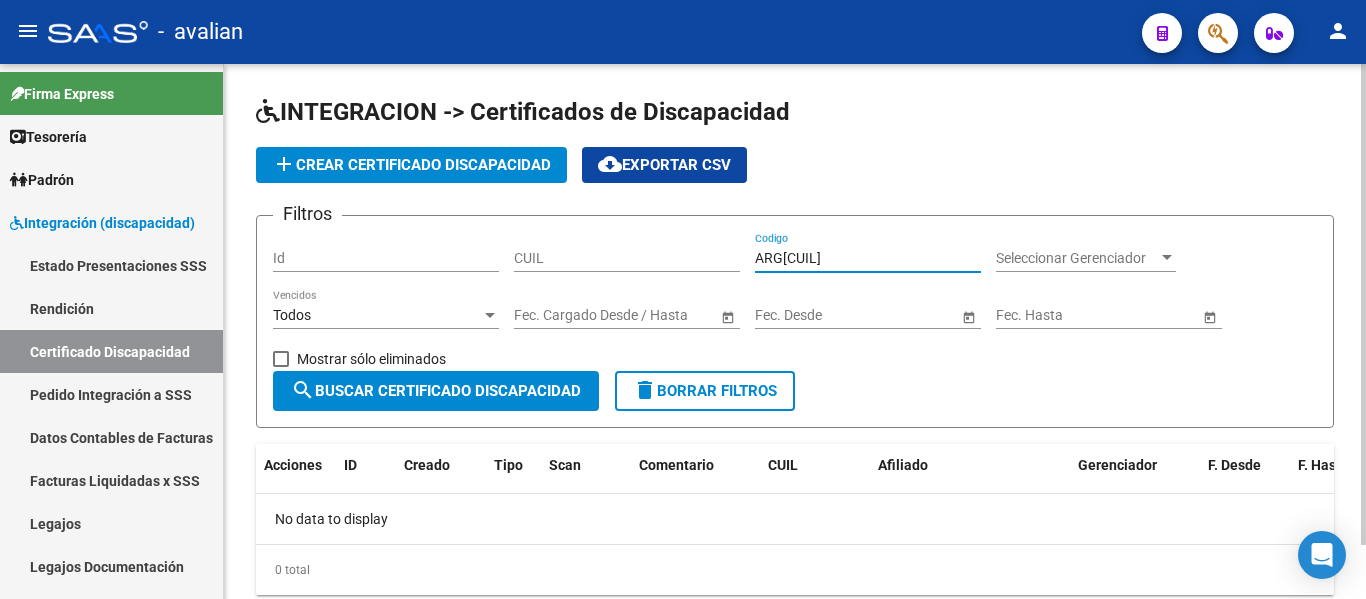 type on "ARG[CUIL]" 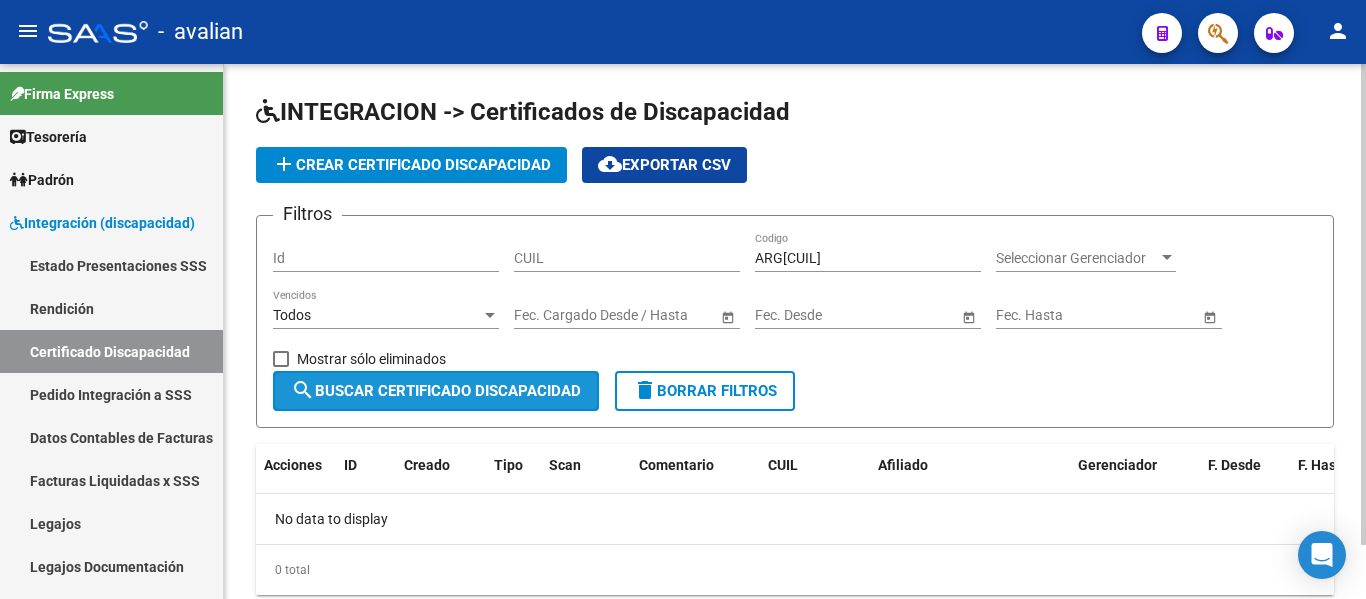 scroll, scrollTop: 0, scrollLeft: 0, axis: both 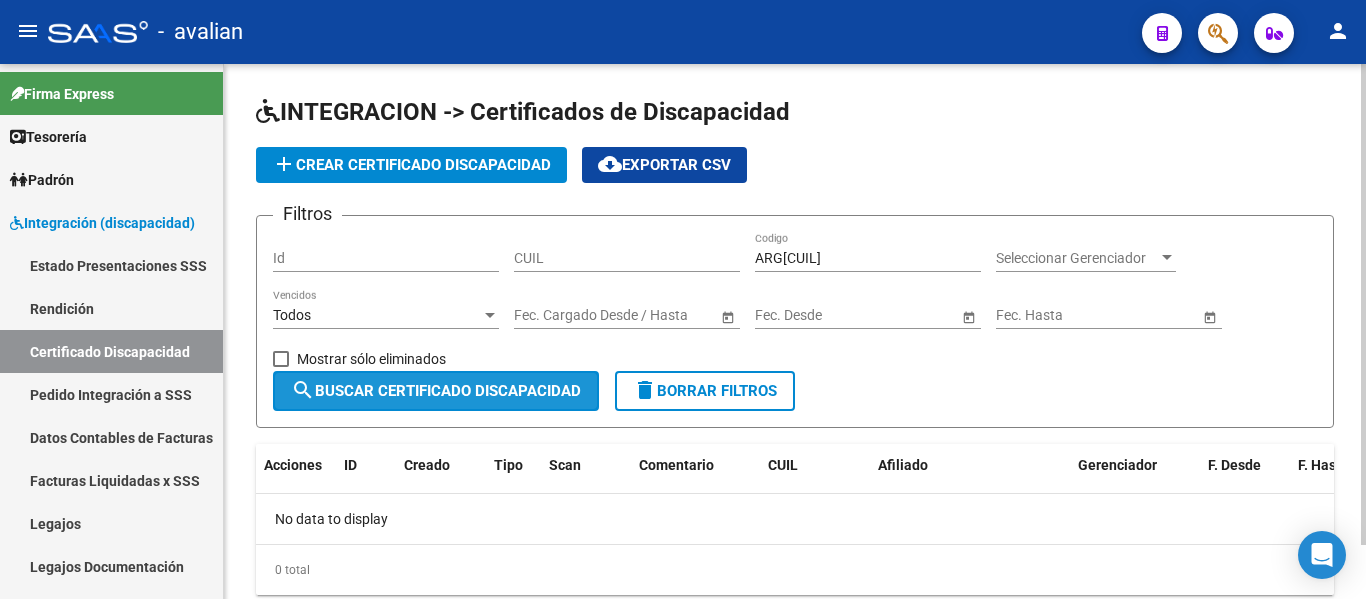 click on "search  Buscar Certificado Discapacidad" 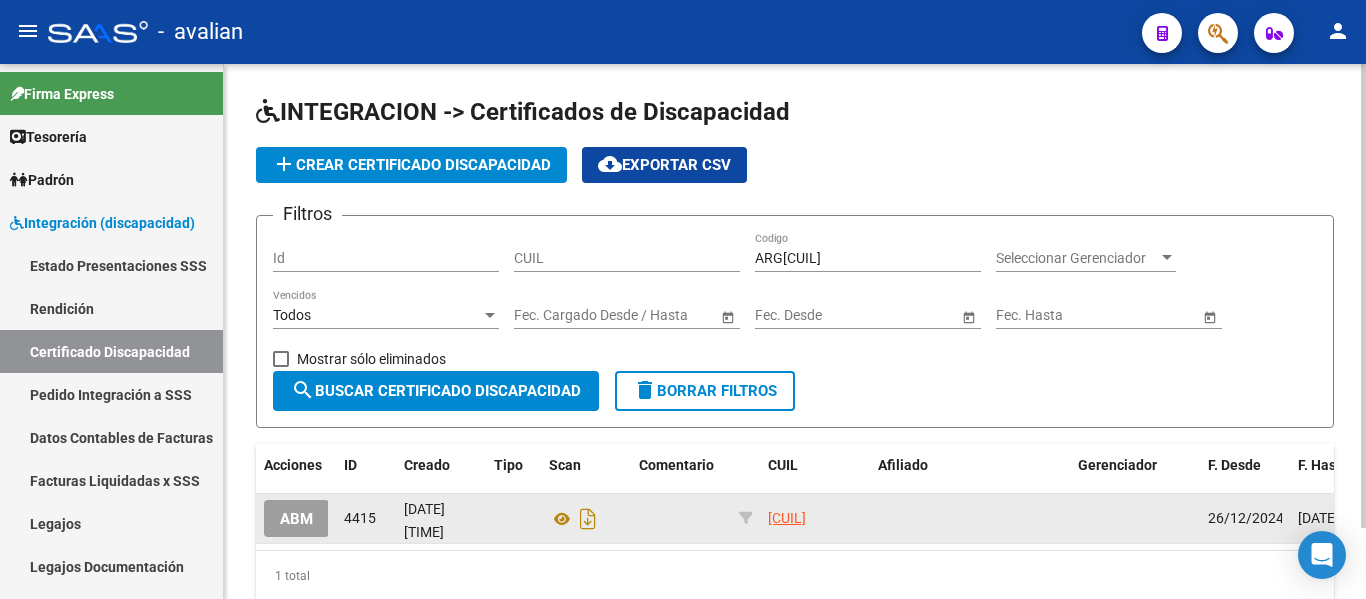 click on "ABM" 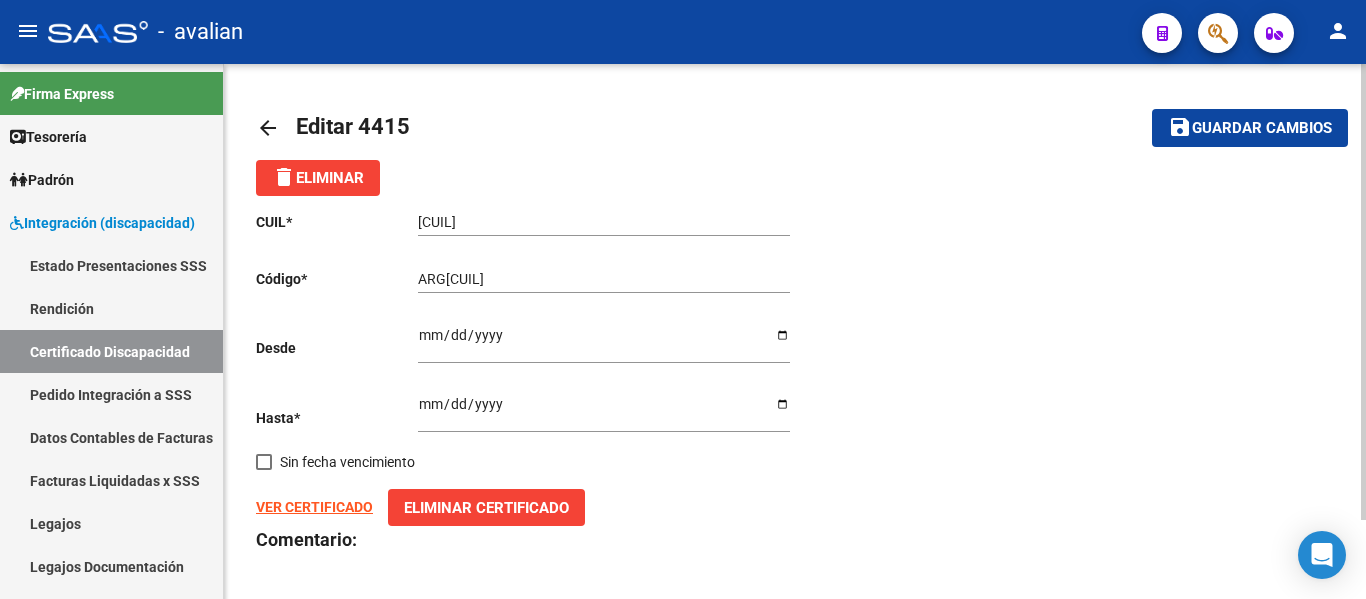 click on "arrow_back" 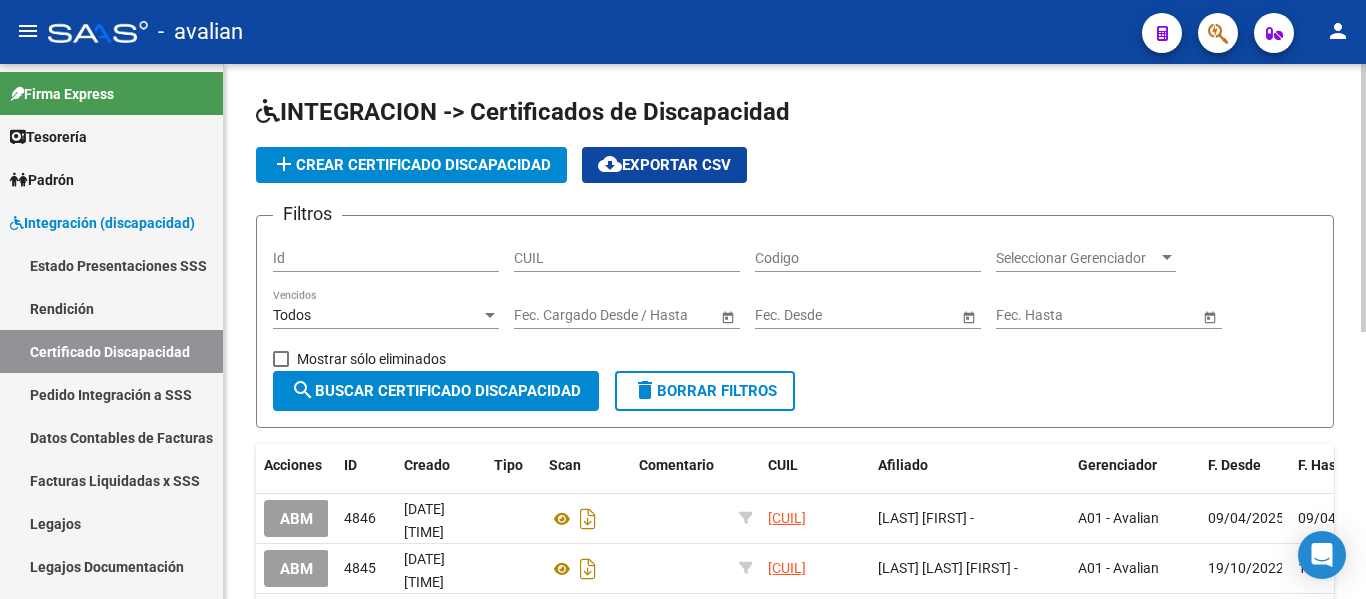 click on "Codigo" at bounding box center [868, 258] 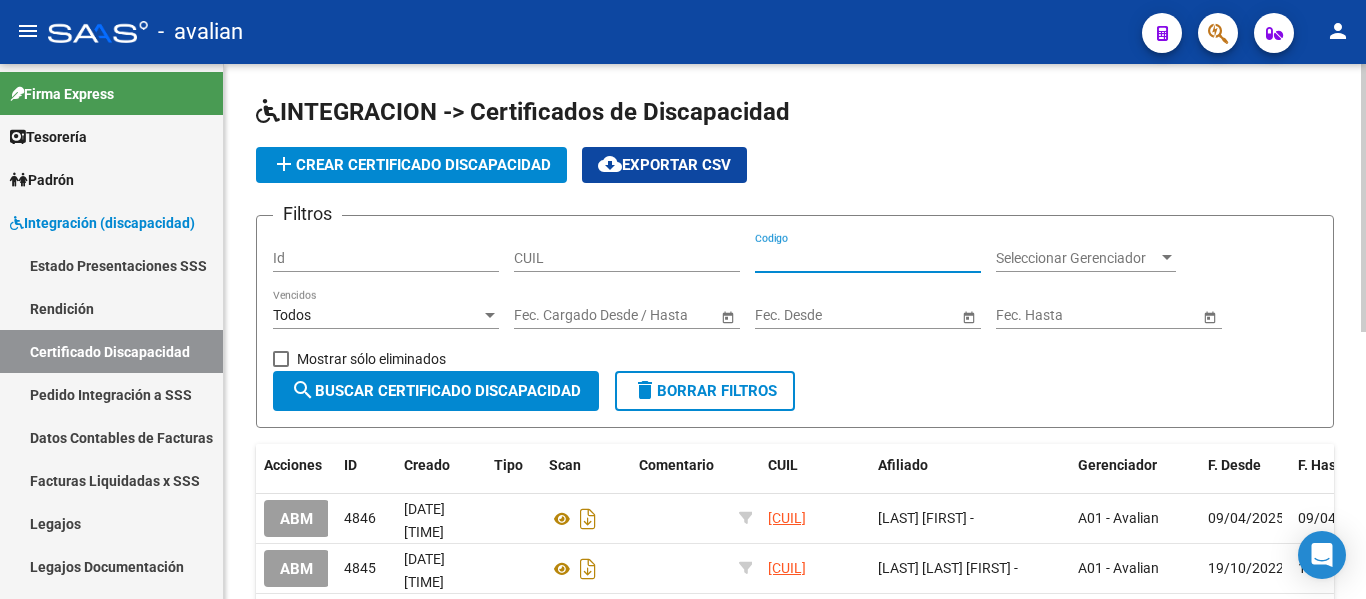 paste on "ARG[CUIL]" 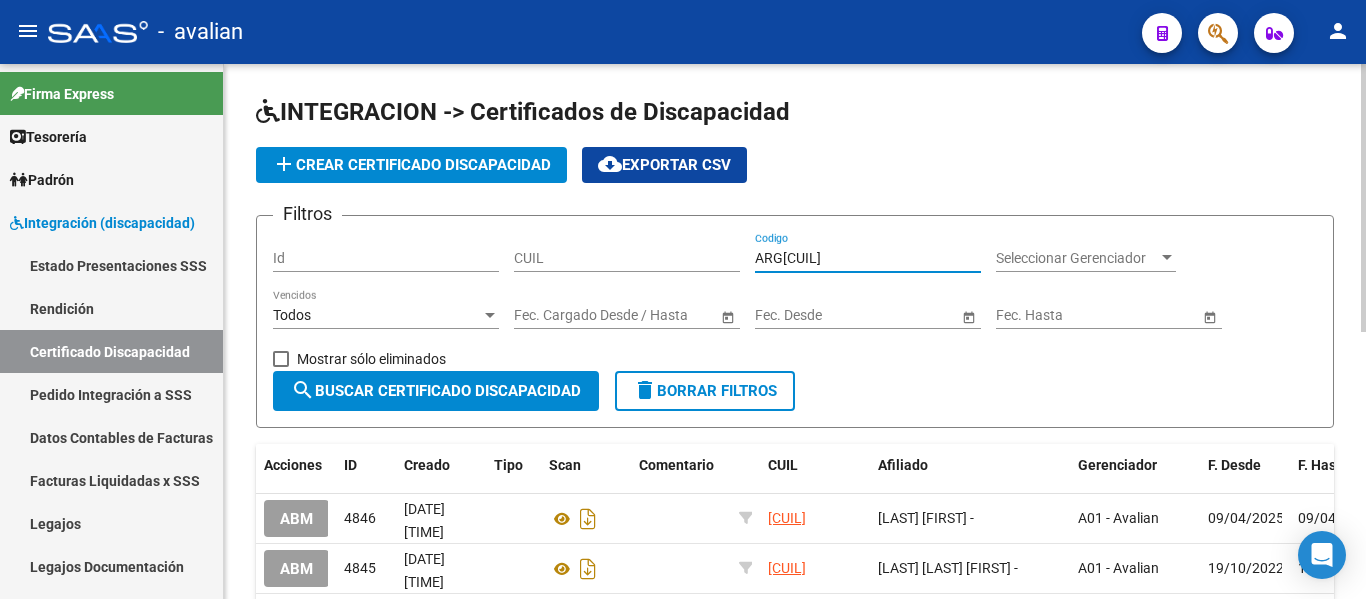 scroll, scrollTop: 0, scrollLeft: 87, axis: horizontal 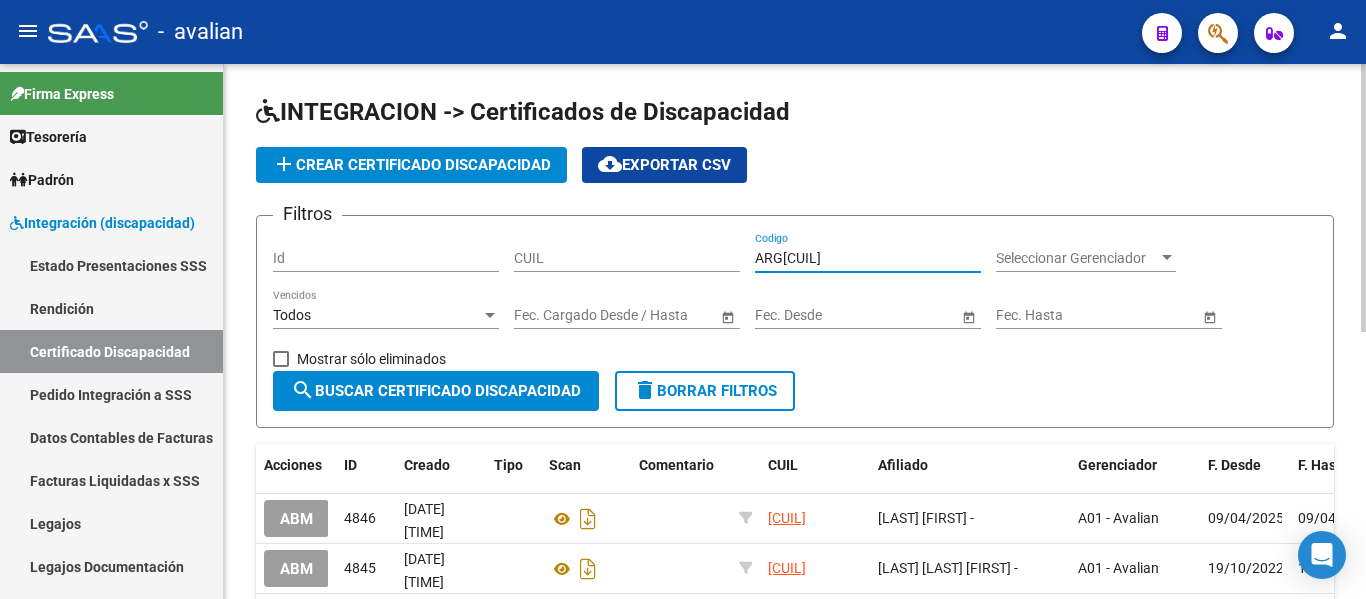type on "ARG[CUIL]" 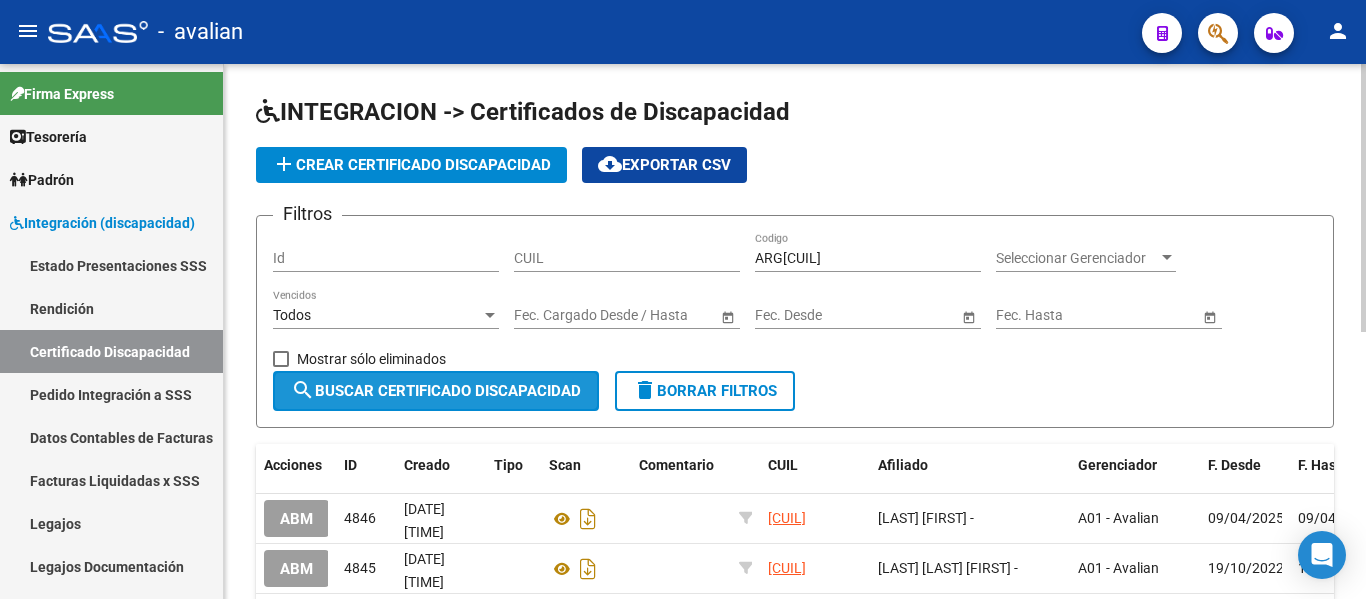 scroll, scrollTop: 0, scrollLeft: 0, axis: both 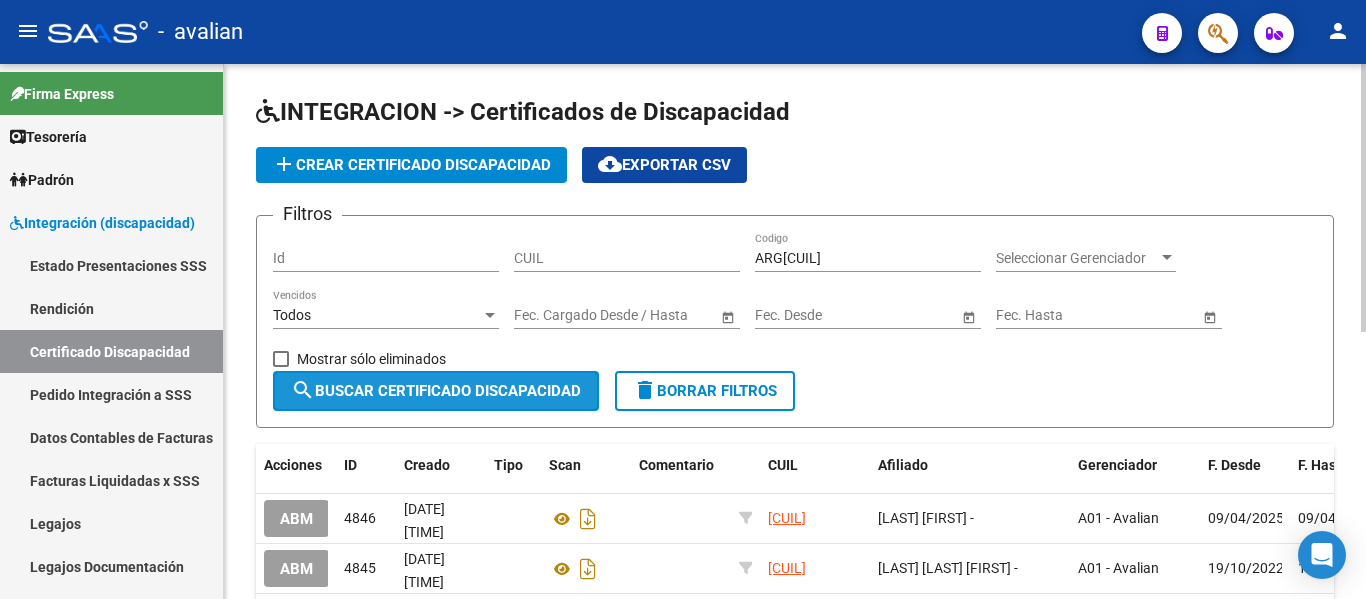 click on "search  Buscar Certificado Discapacidad" 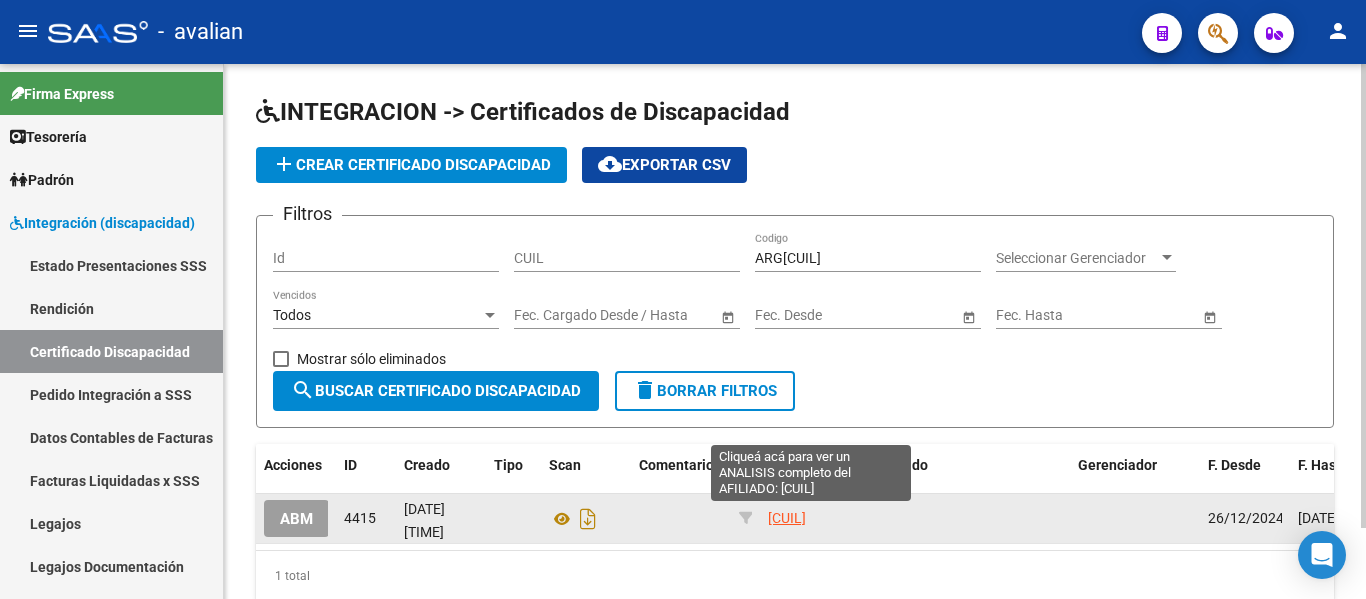 click on "[CUIL]" 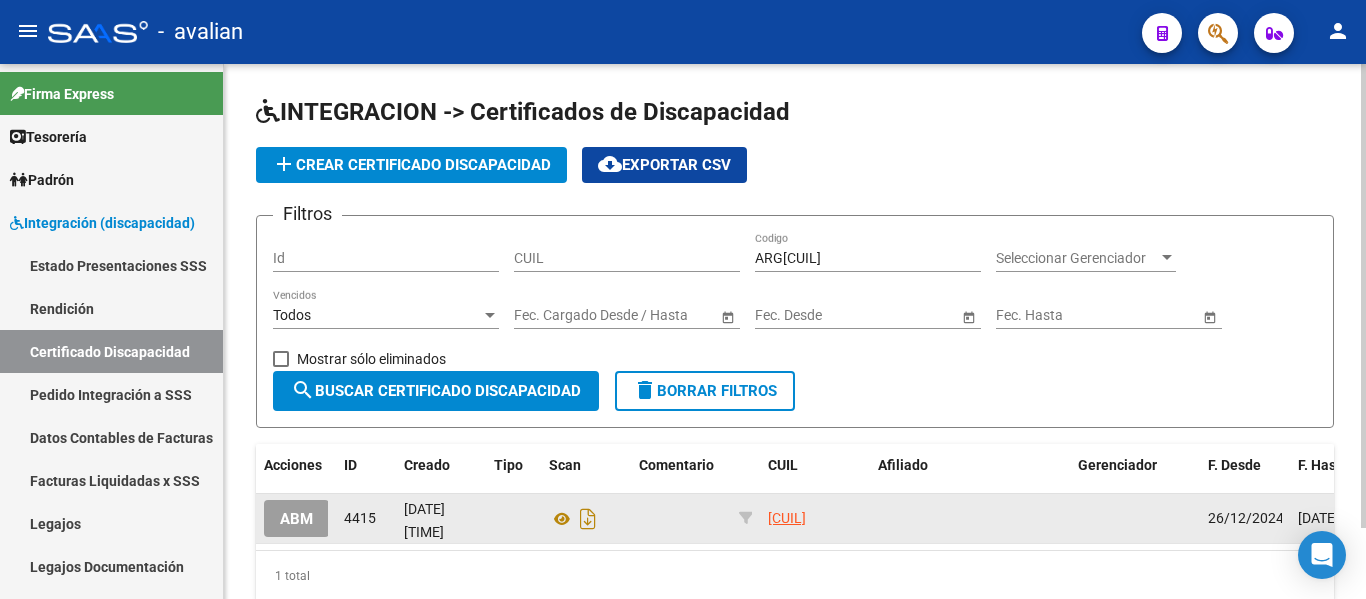 click on "ABM" 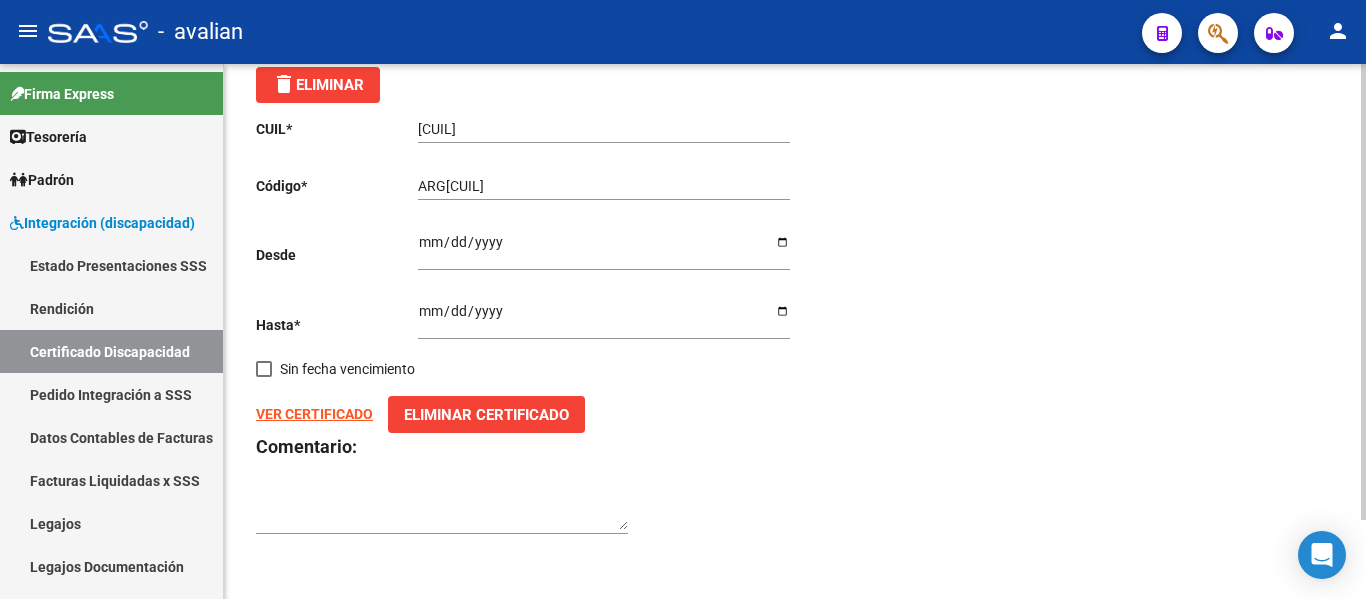 scroll, scrollTop: 0, scrollLeft: 0, axis: both 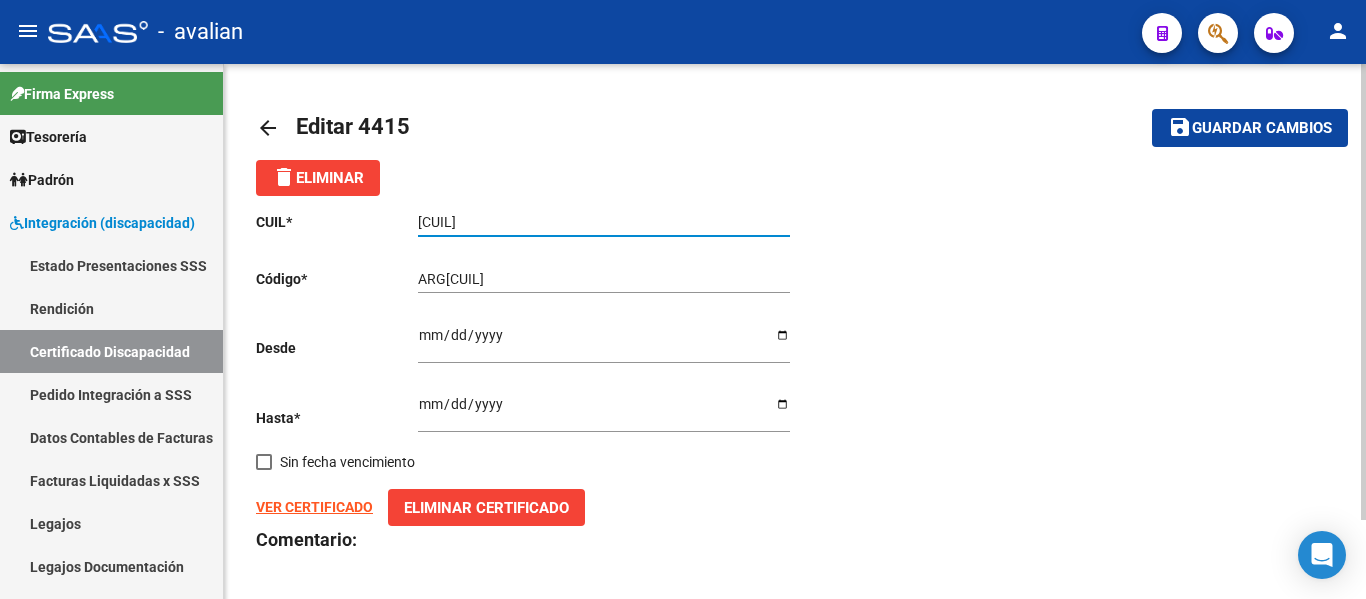 drag, startPoint x: 546, startPoint y: 218, endPoint x: 400, endPoint y: 223, distance: 146.08559 